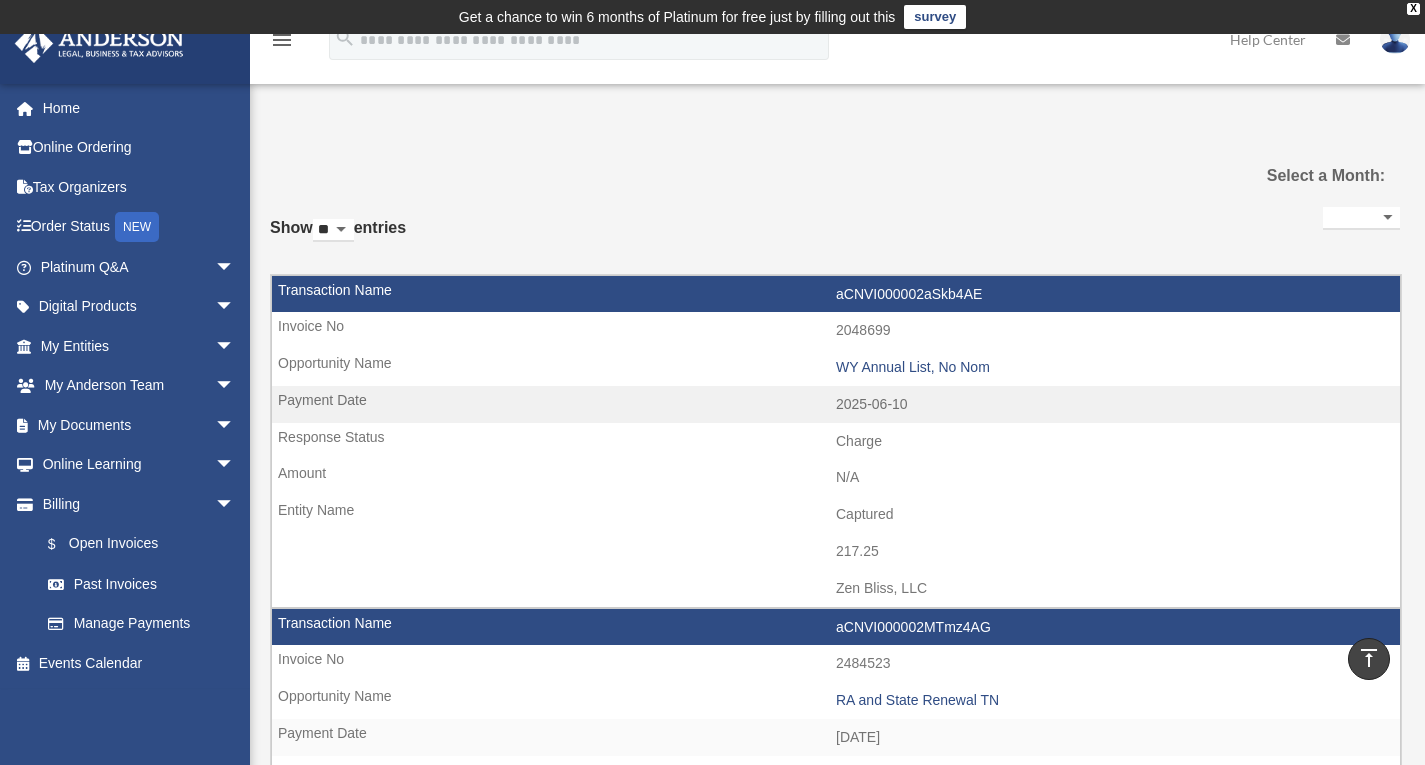 select 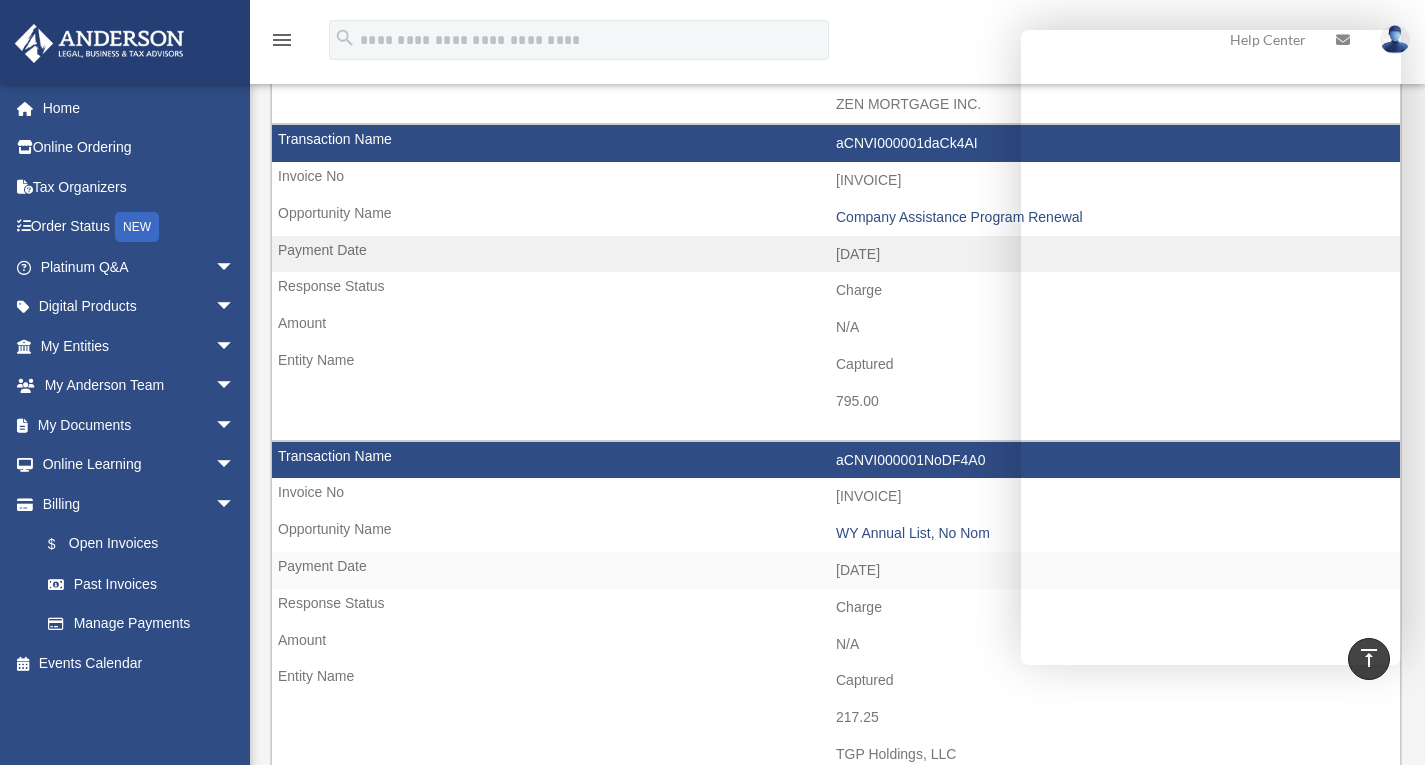 scroll, scrollTop: 1482, scrollLeft: 0, axis: vertical 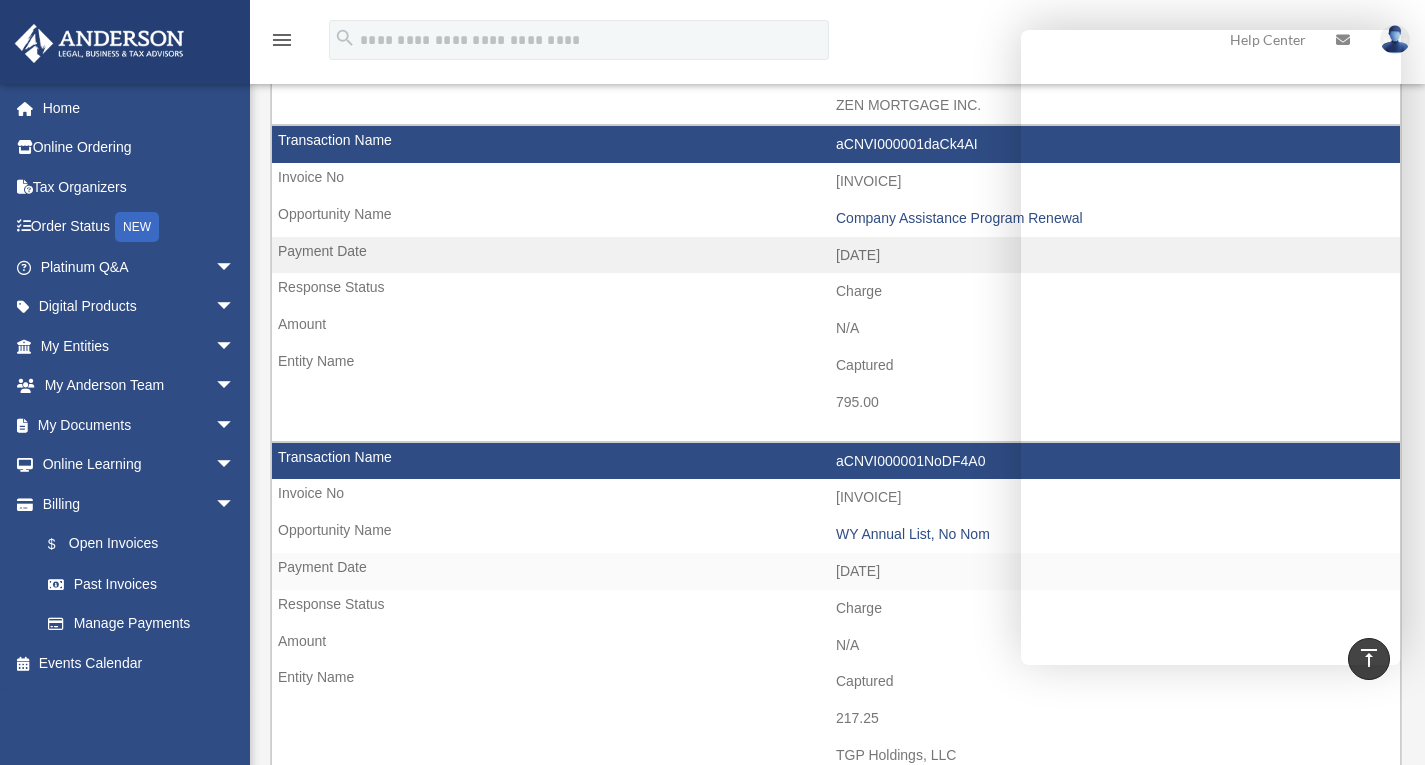 click on "Company Assistance Program Renewal" at bounding box center (1113, 218) 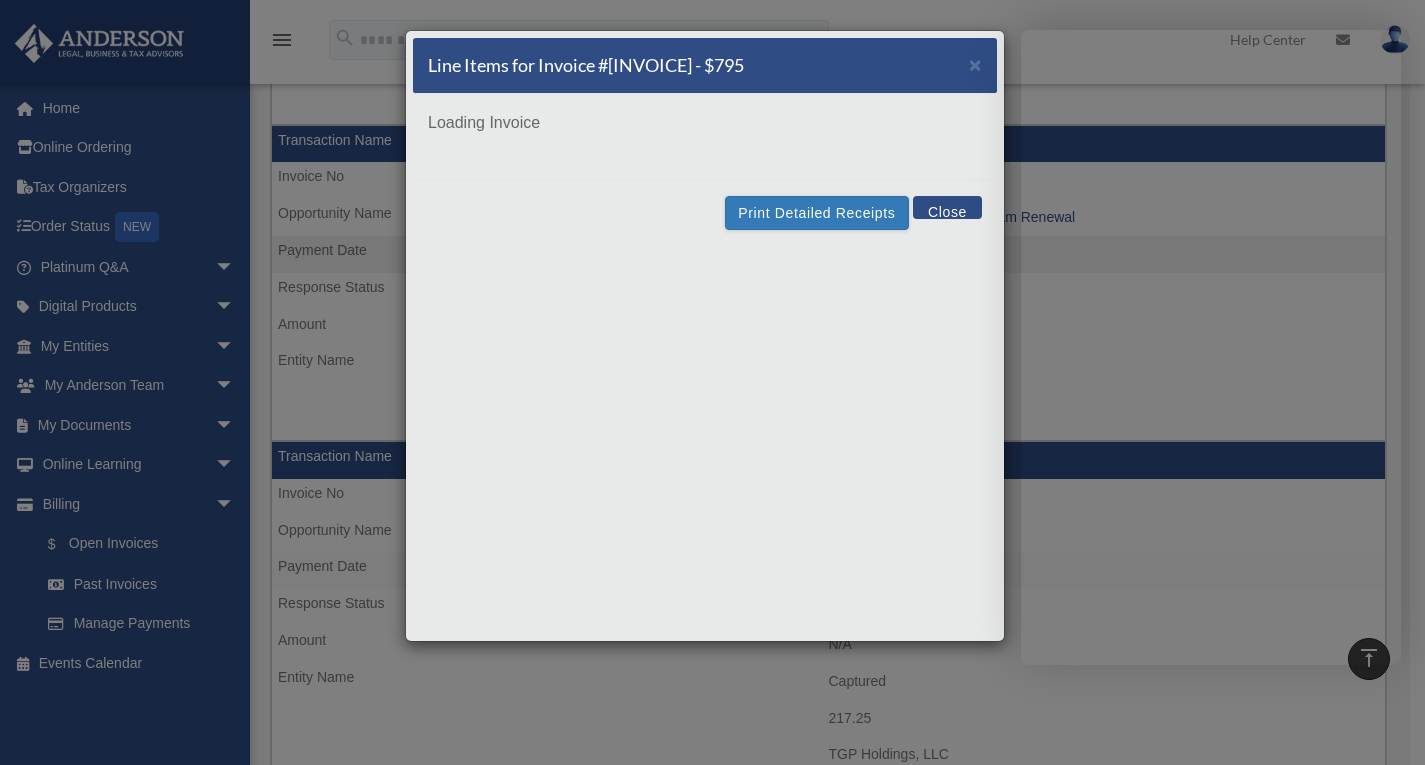 scroll, scrollTop: 0, scrollLeft: 0, axis: both 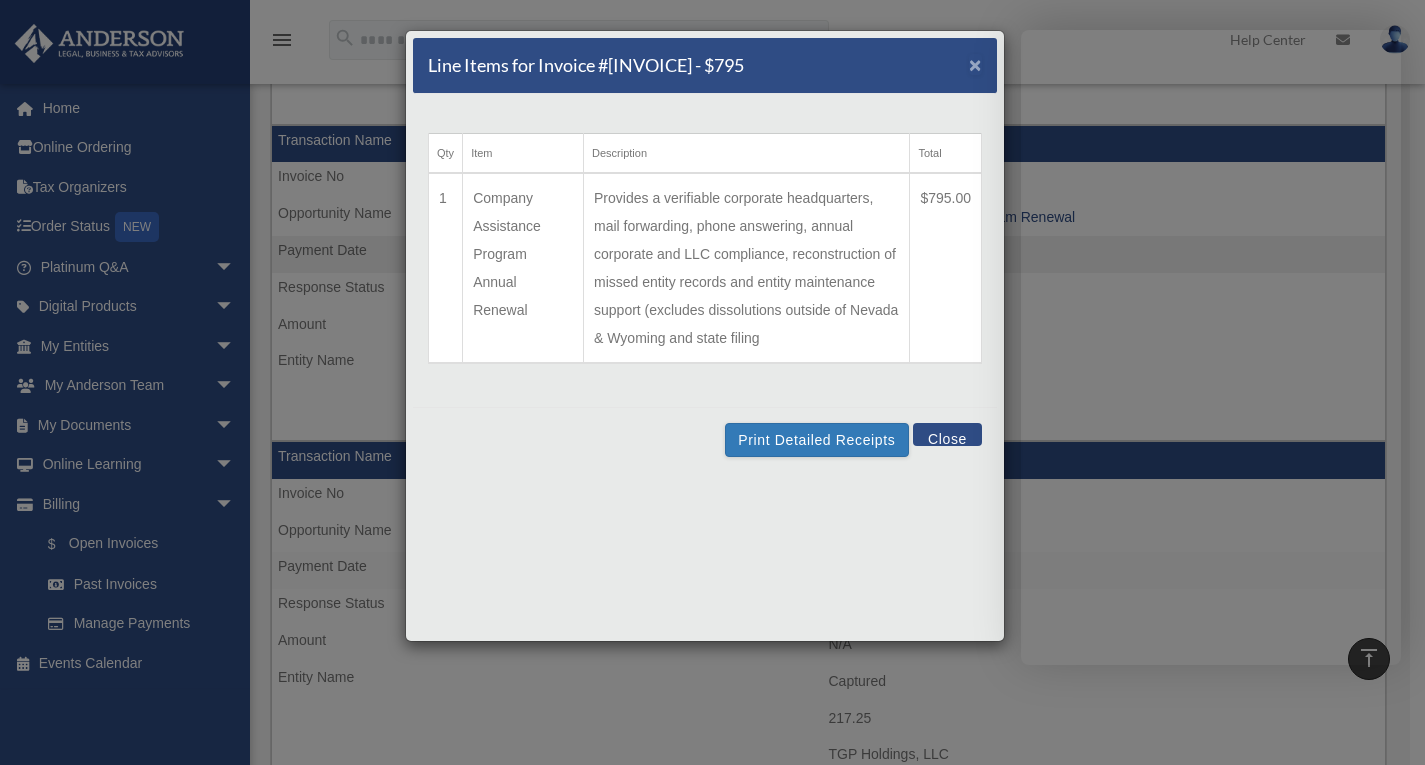 click on "×" at bounding box center (975, 64) 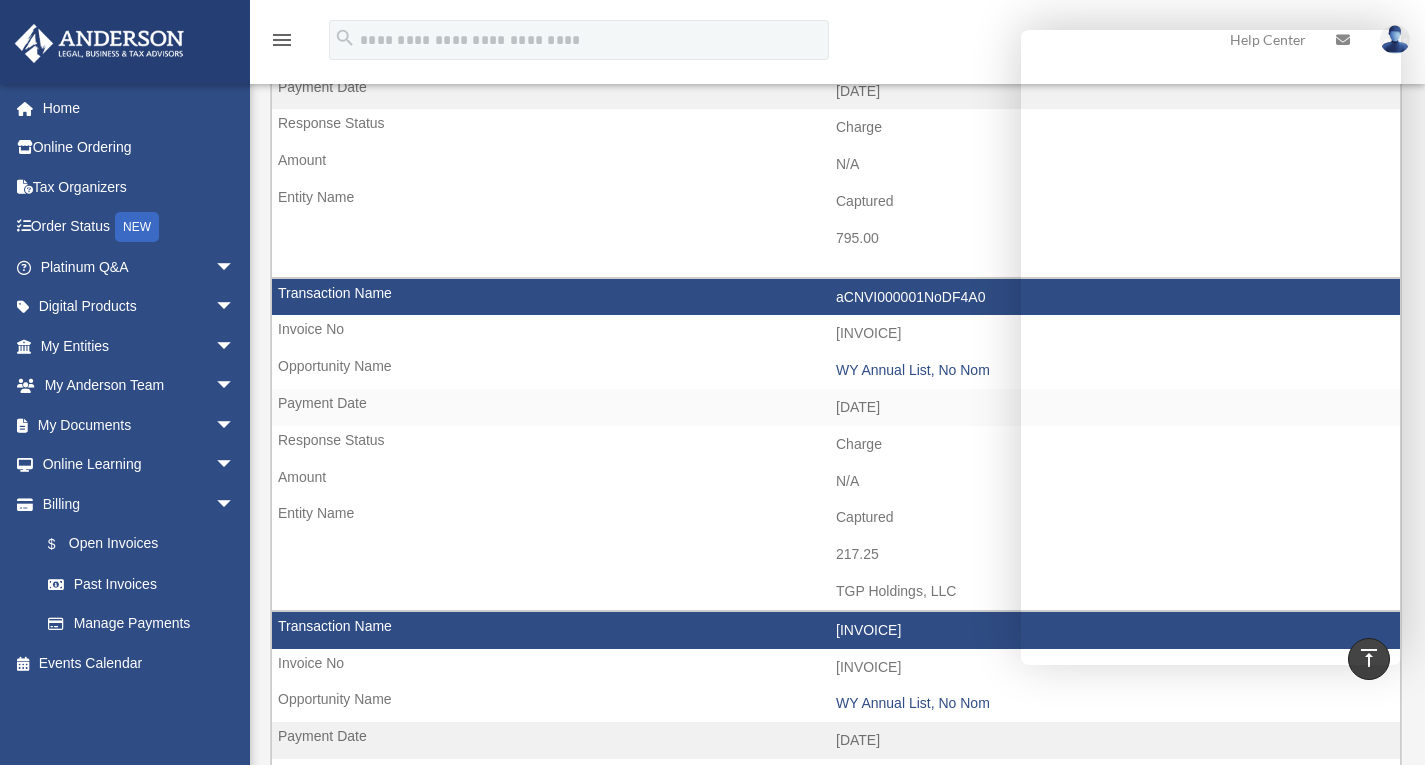 scroll, scrollTop: 1649, scrollLeft: 0, axis: vertical 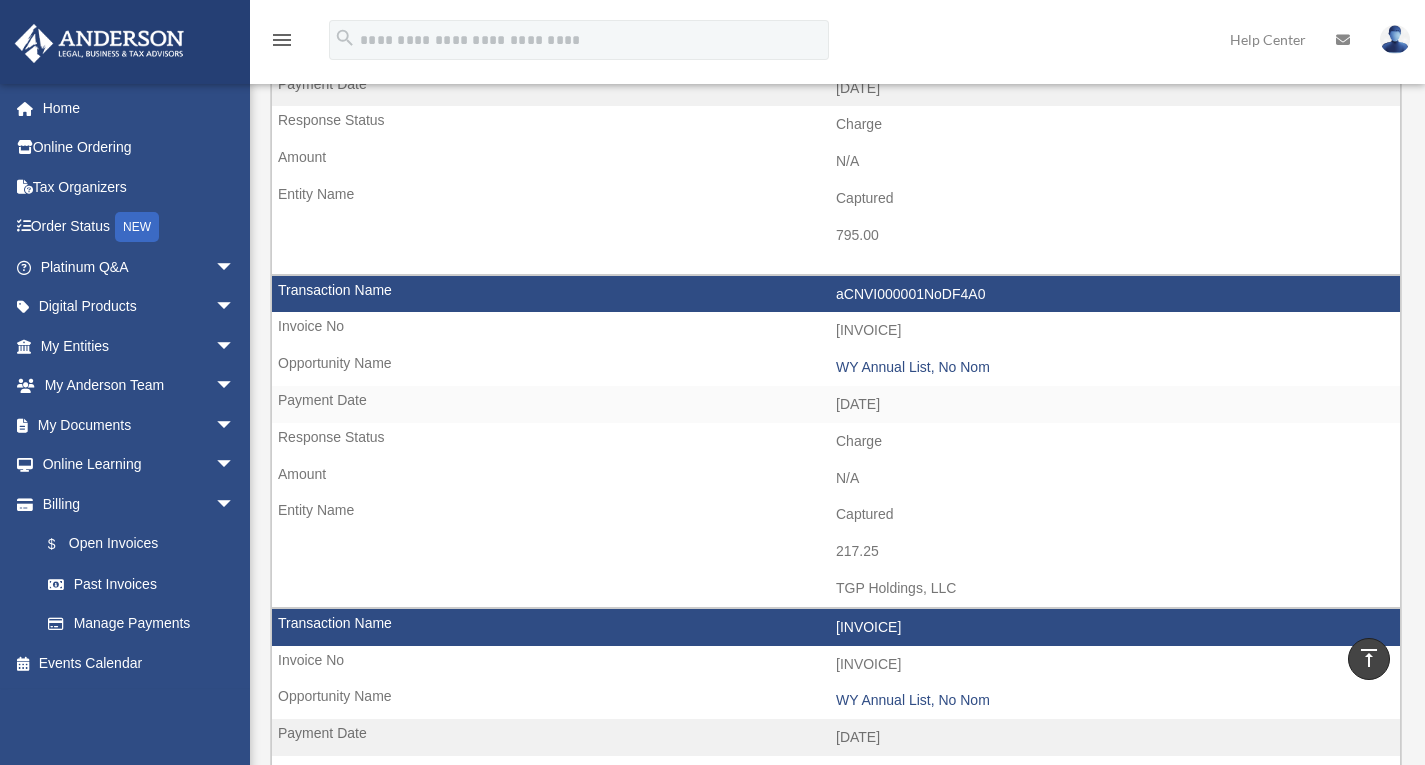 click on "My Documents arrow_drop_down" at bounding box center [139, 425] 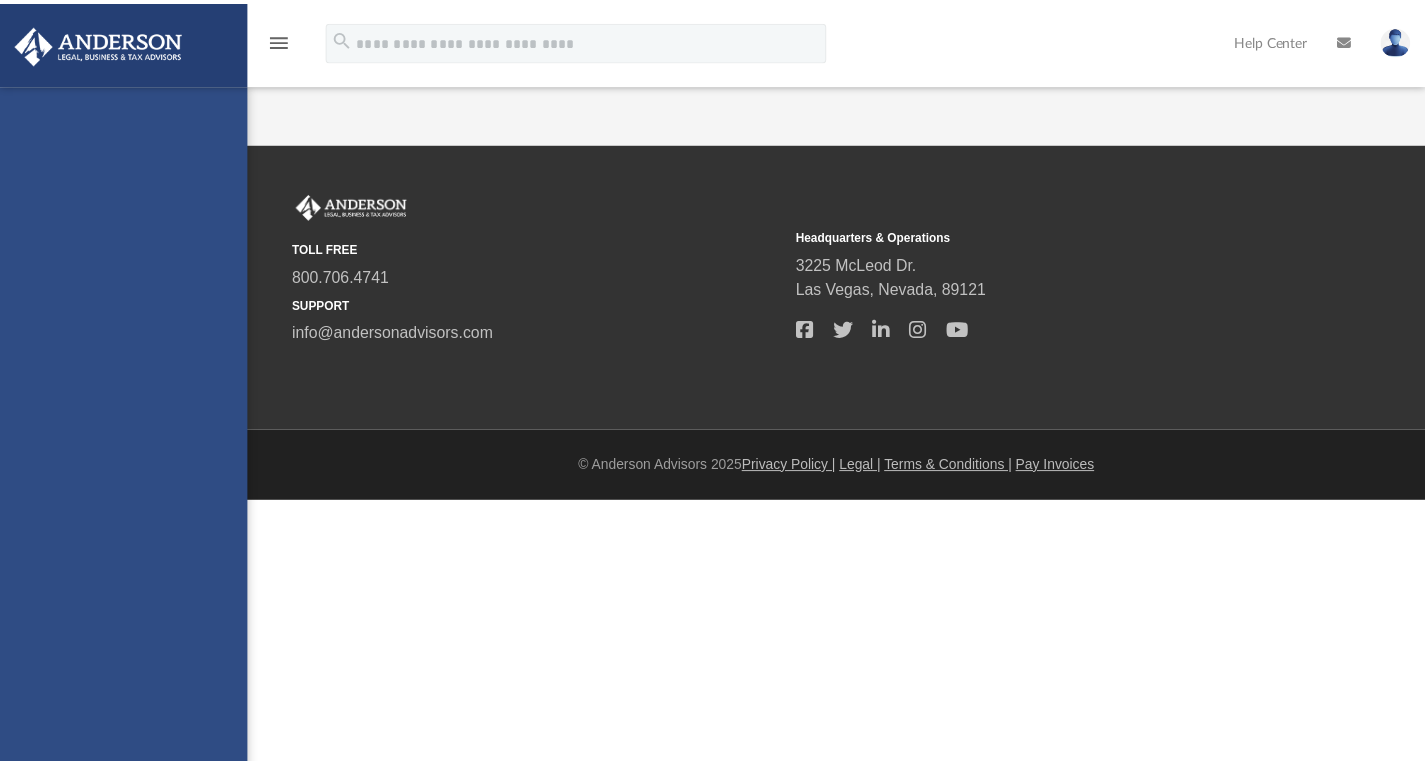 scroll, scrollTop: 0, scrollLeft: 0, axis: both 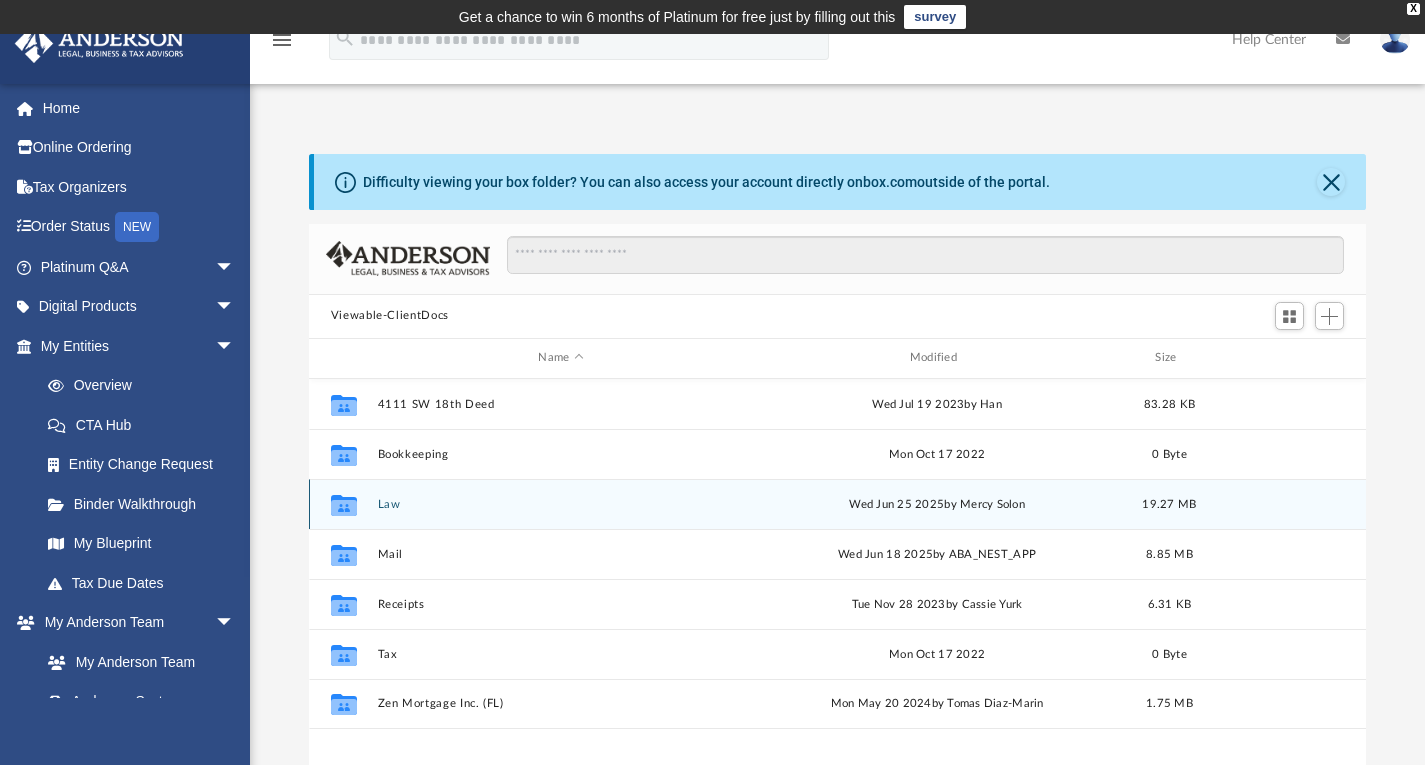 click on "Collaborated Folder Law Wed Jun 25 2025 by [FIRST] [LAST] 19.27 MB" at bounding box center [838, 504] 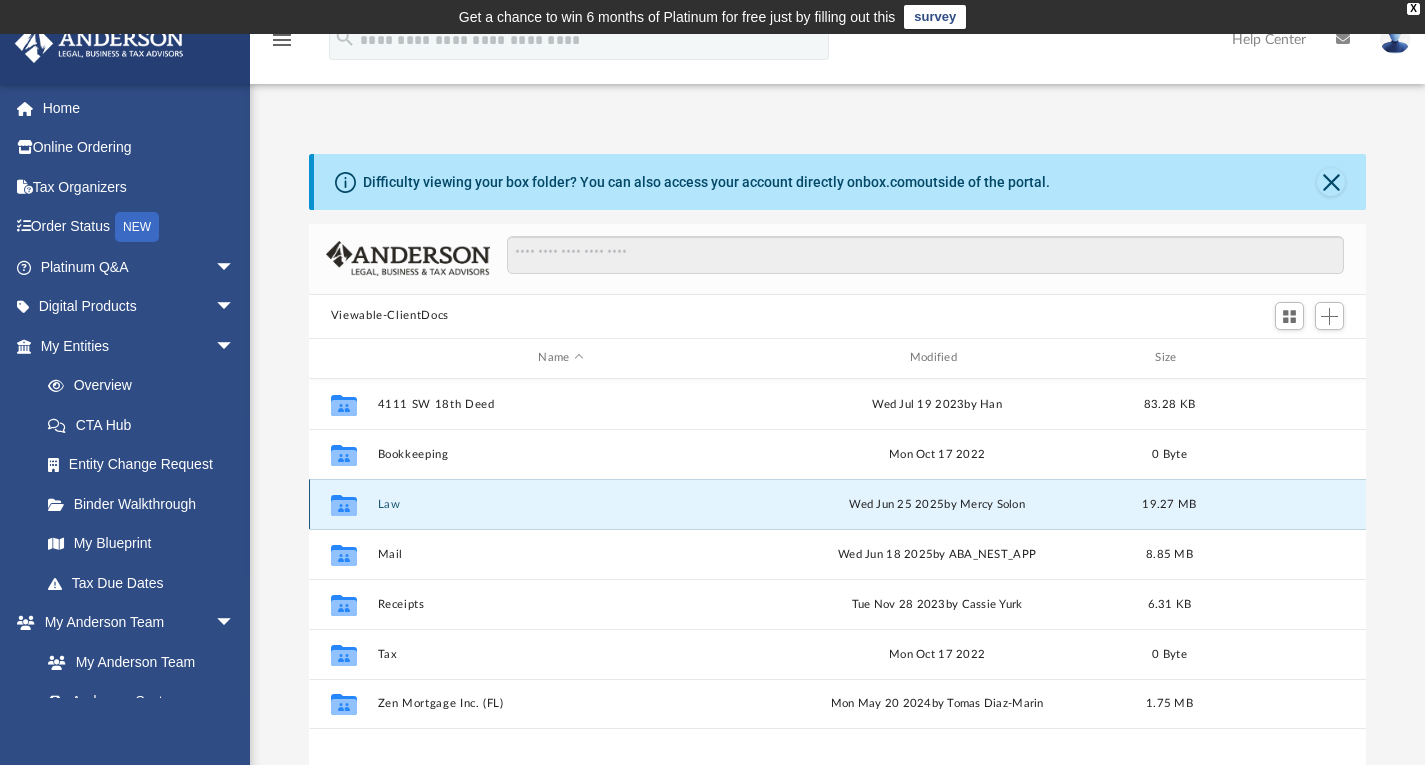 click 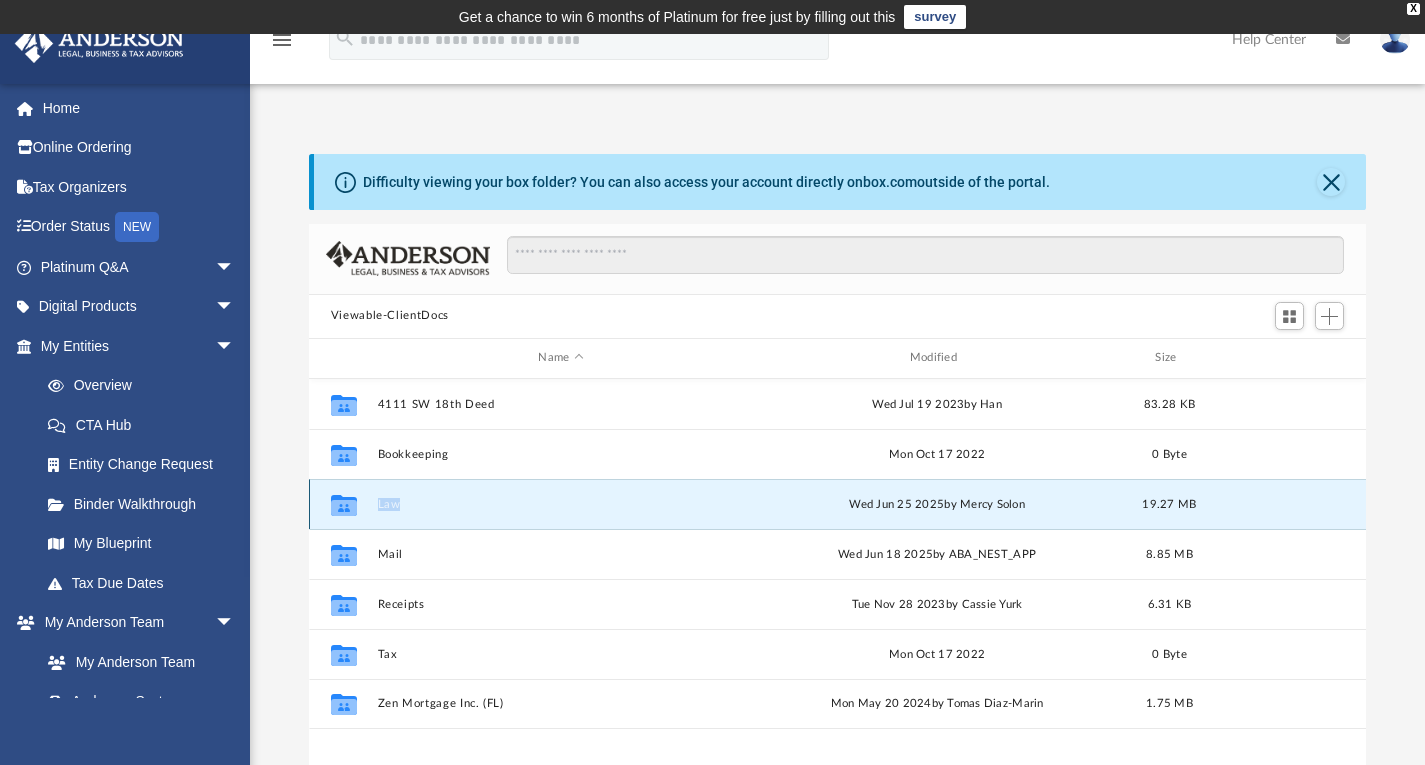 click 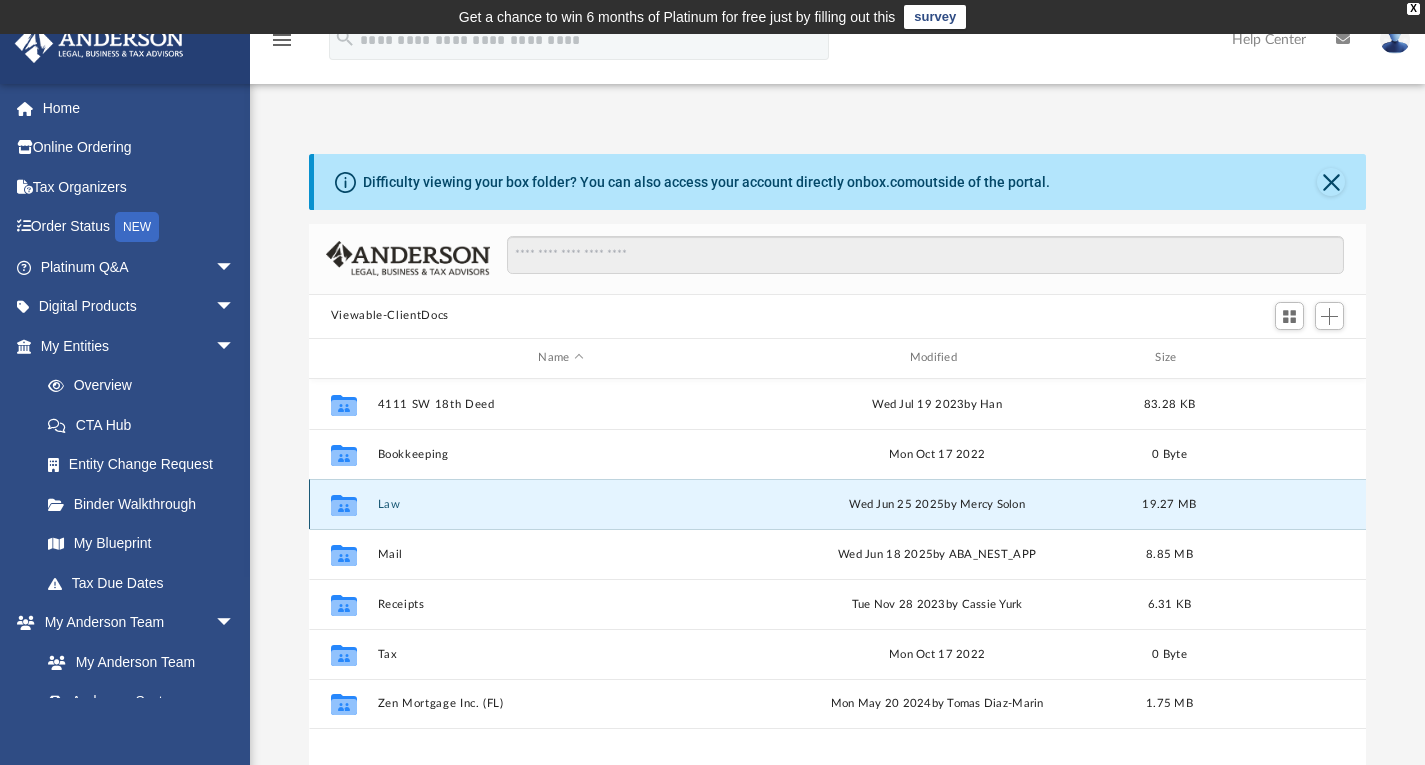 click 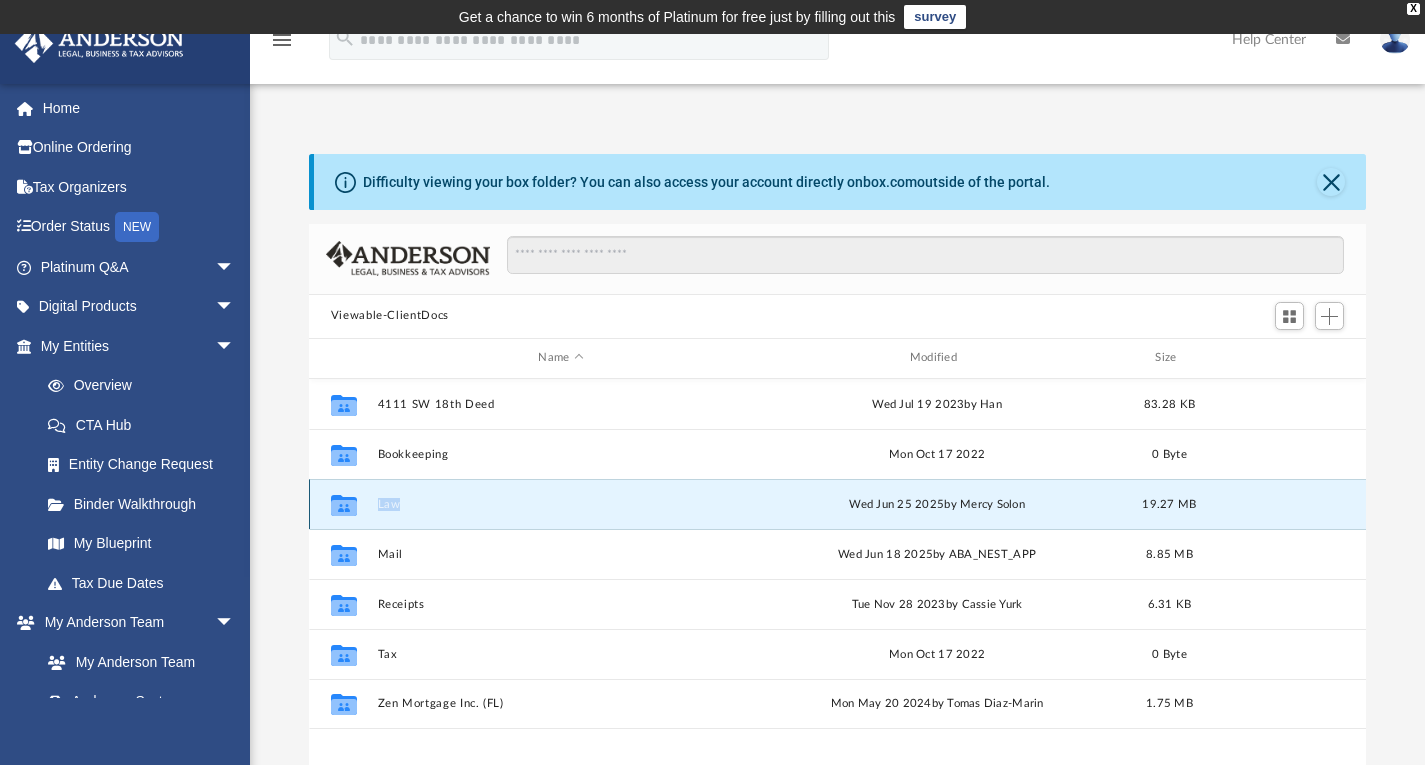 click 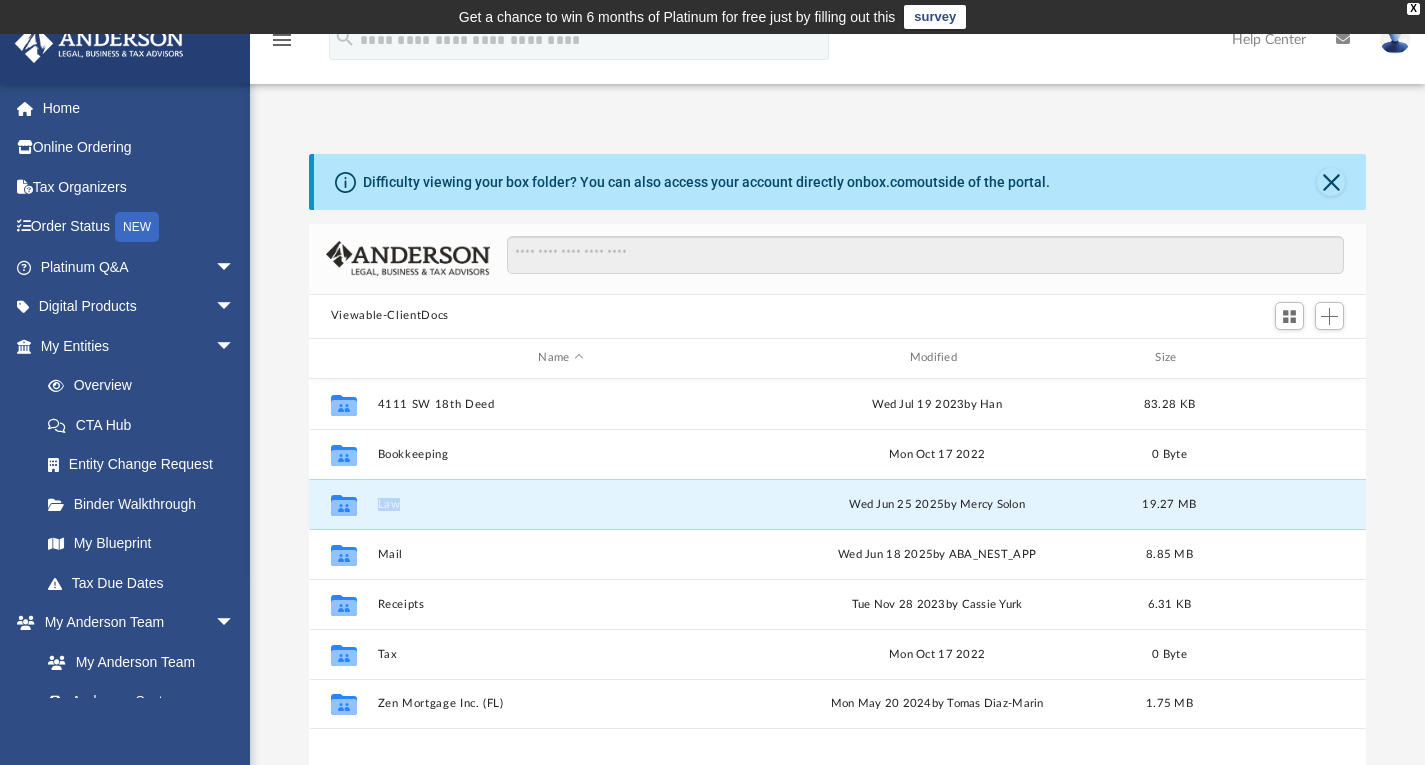 click on "Law" at bounding box center (560, 503) 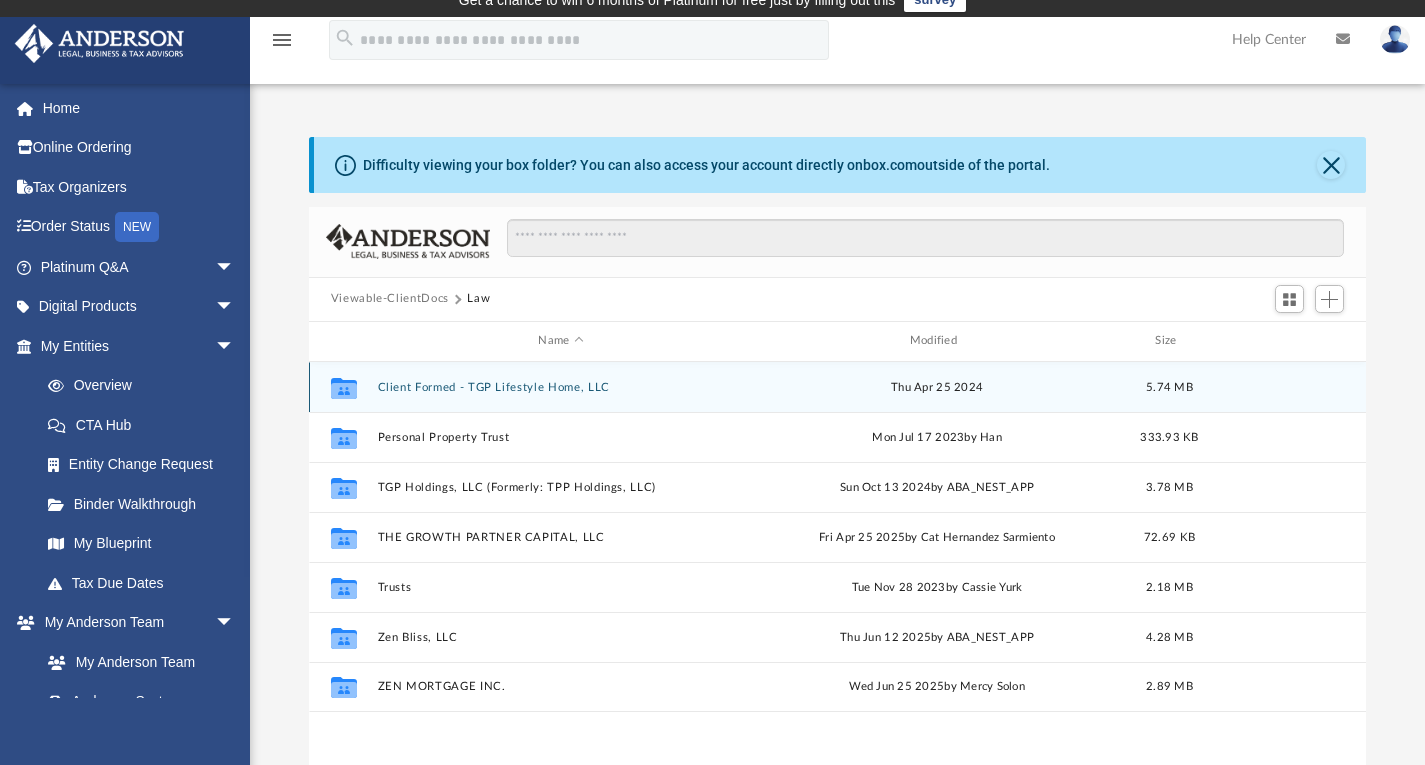scroll, scrollTop: 18, scrollLeft: 0, axis: vertical 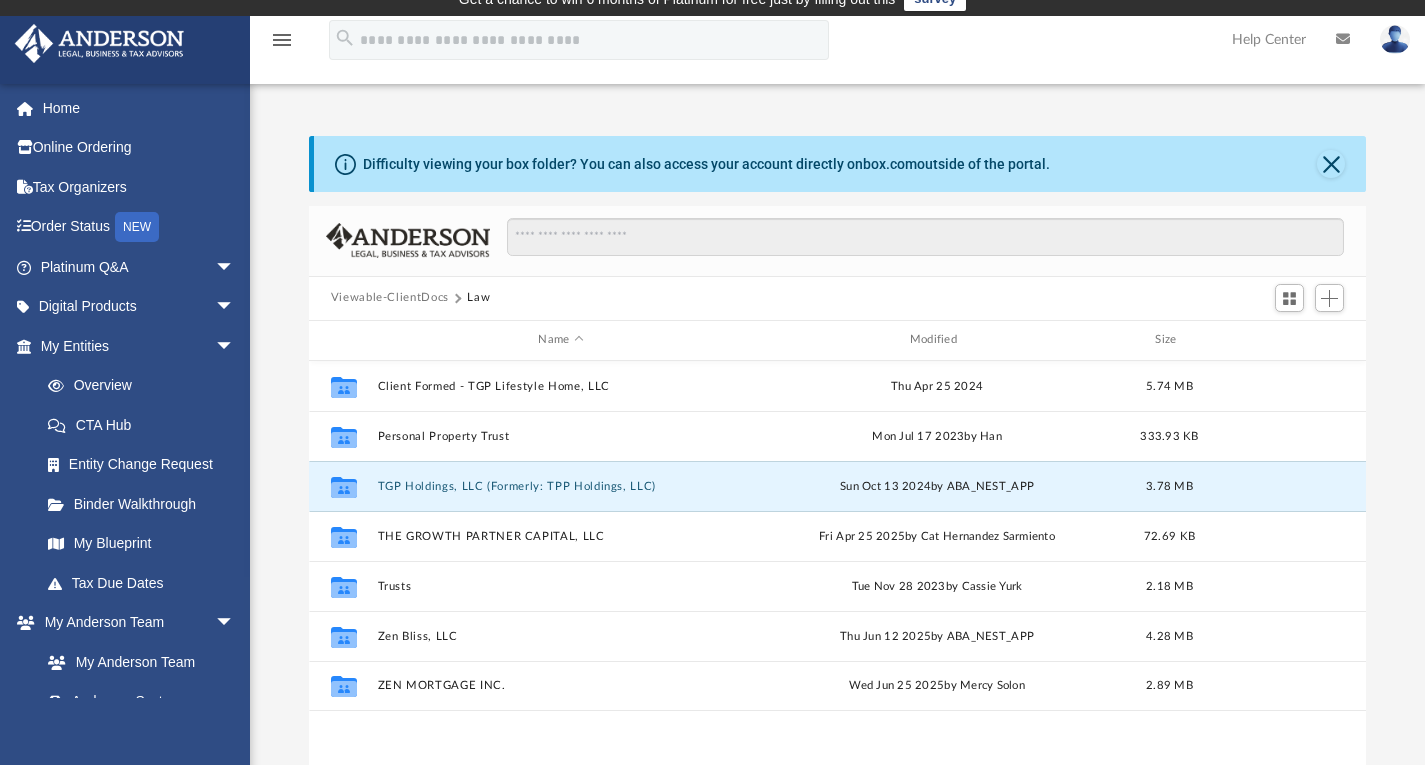 click on "TGP Holdings, LLC (Formerly: TPP Holdings, LLC)" at bounding box center [560, 485] 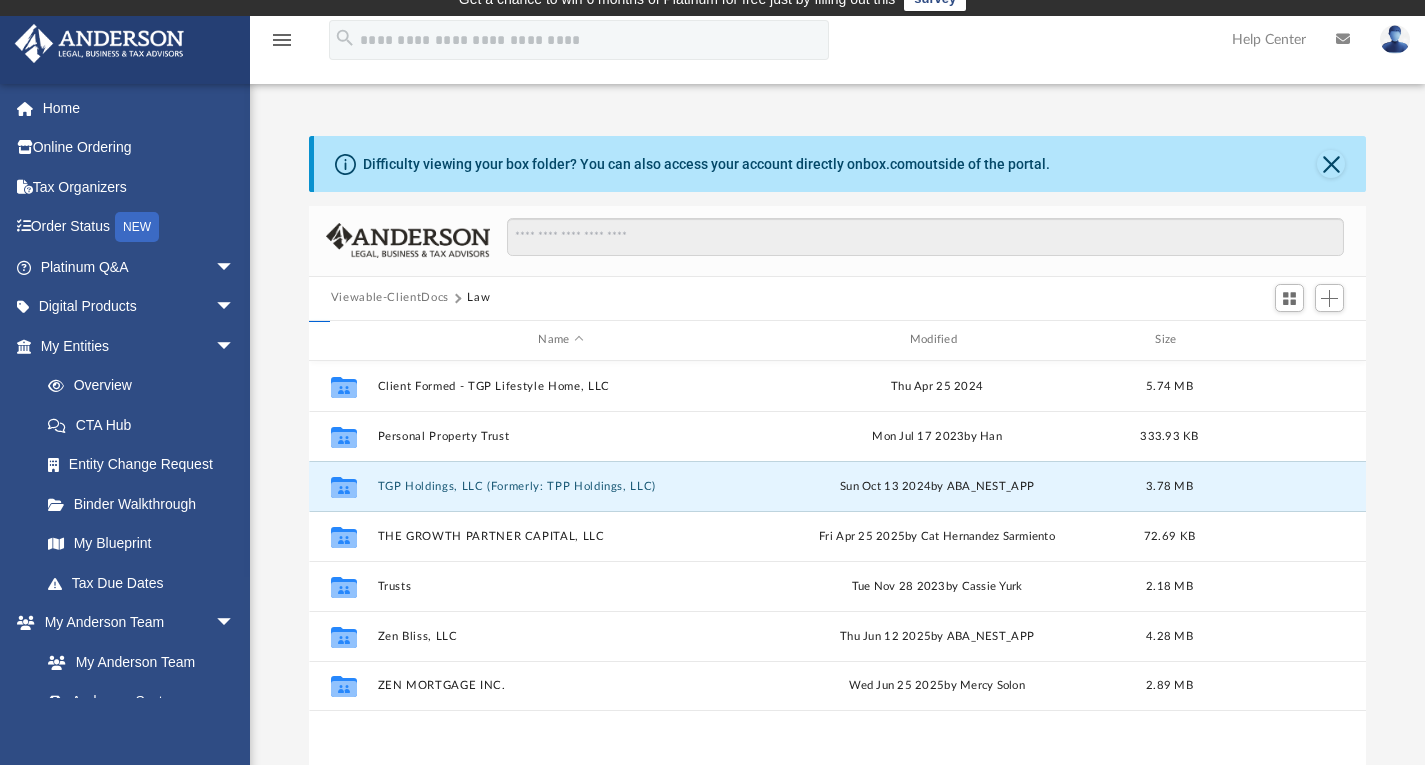 click on "TGP Holdings, LLC (Formerly: TPP Holdings, LLC)" at bounding box center (560, 485) 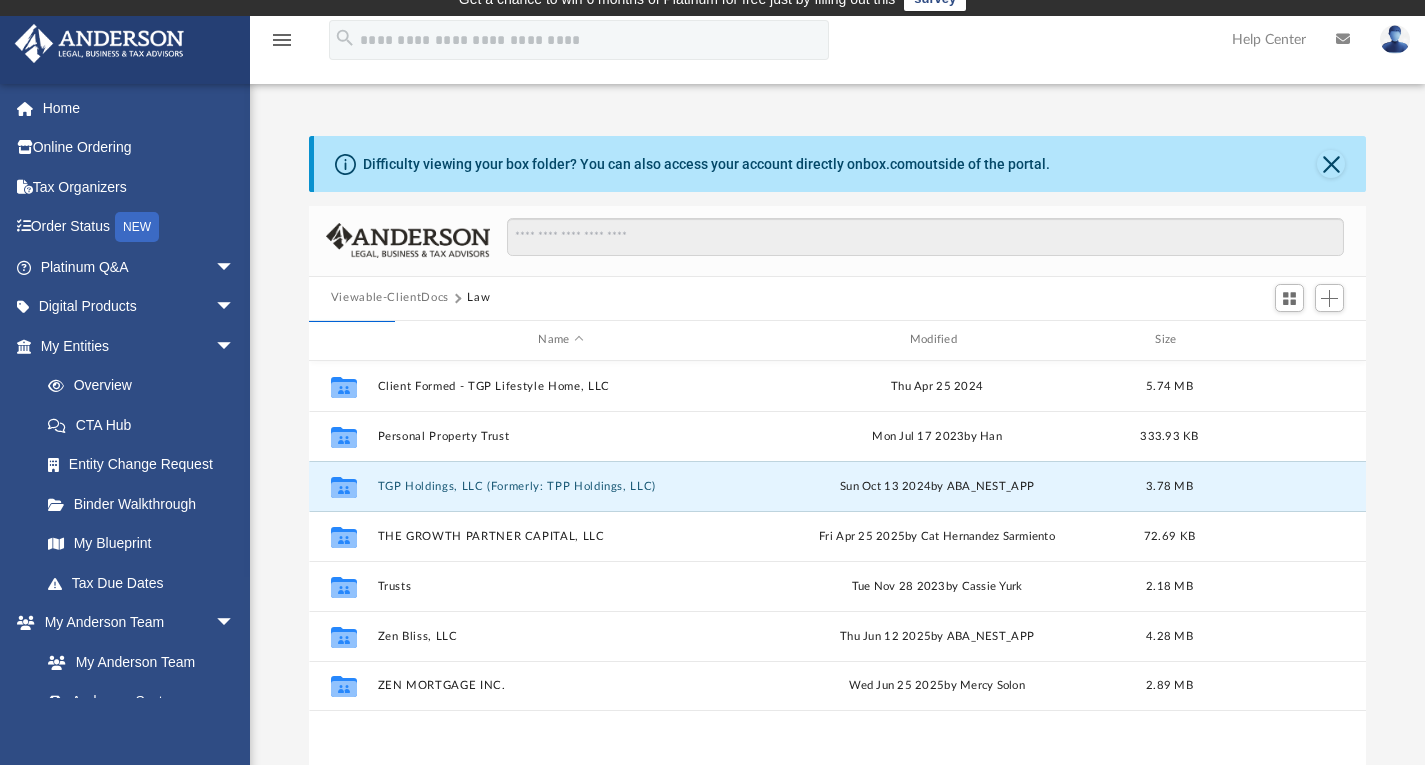 click on "TGP Holdings, LLC (Formerly: TPP Holdings, LLC)" at bounding box center [560, 485] 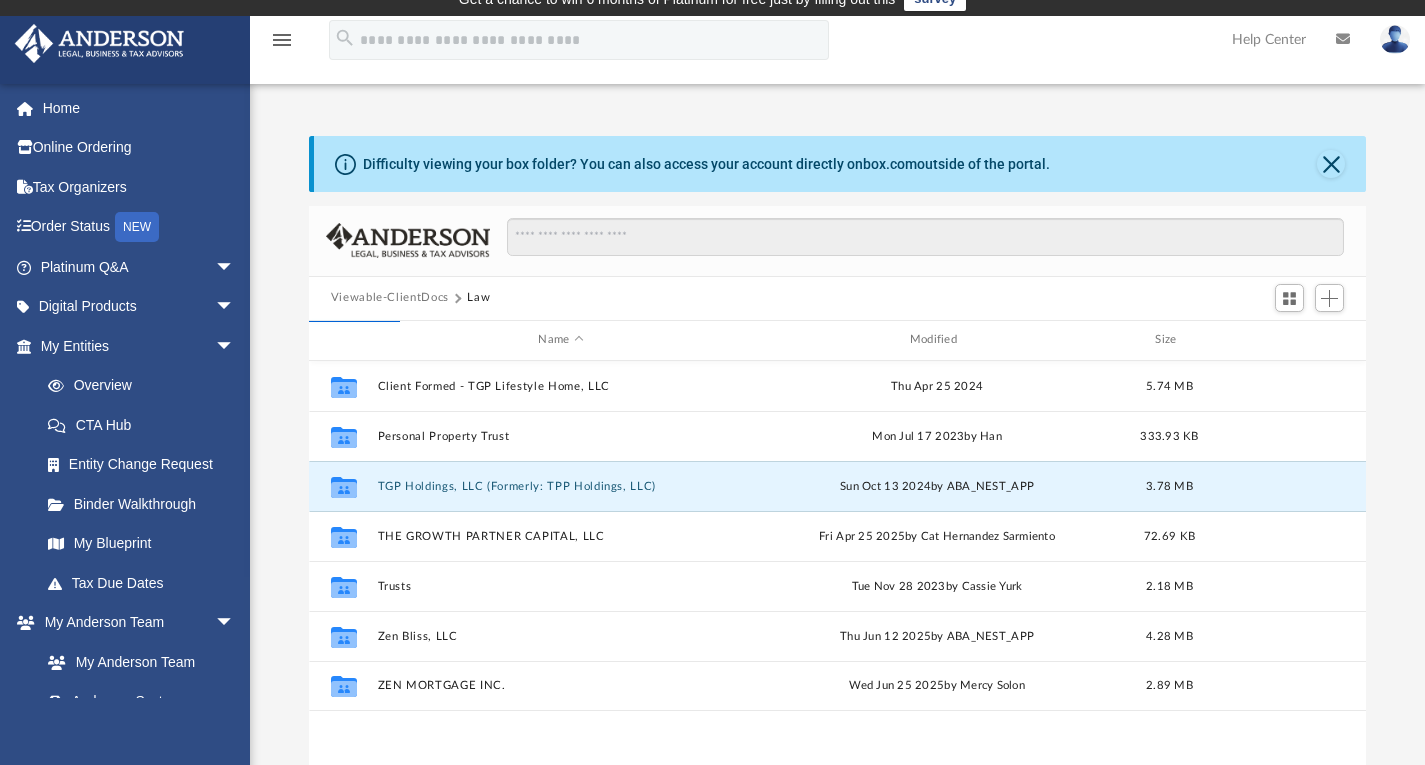 click on "TGP Holdings, LLC (Formerly: TPP Holdings, LLC)" at bounding box center (560, 485) 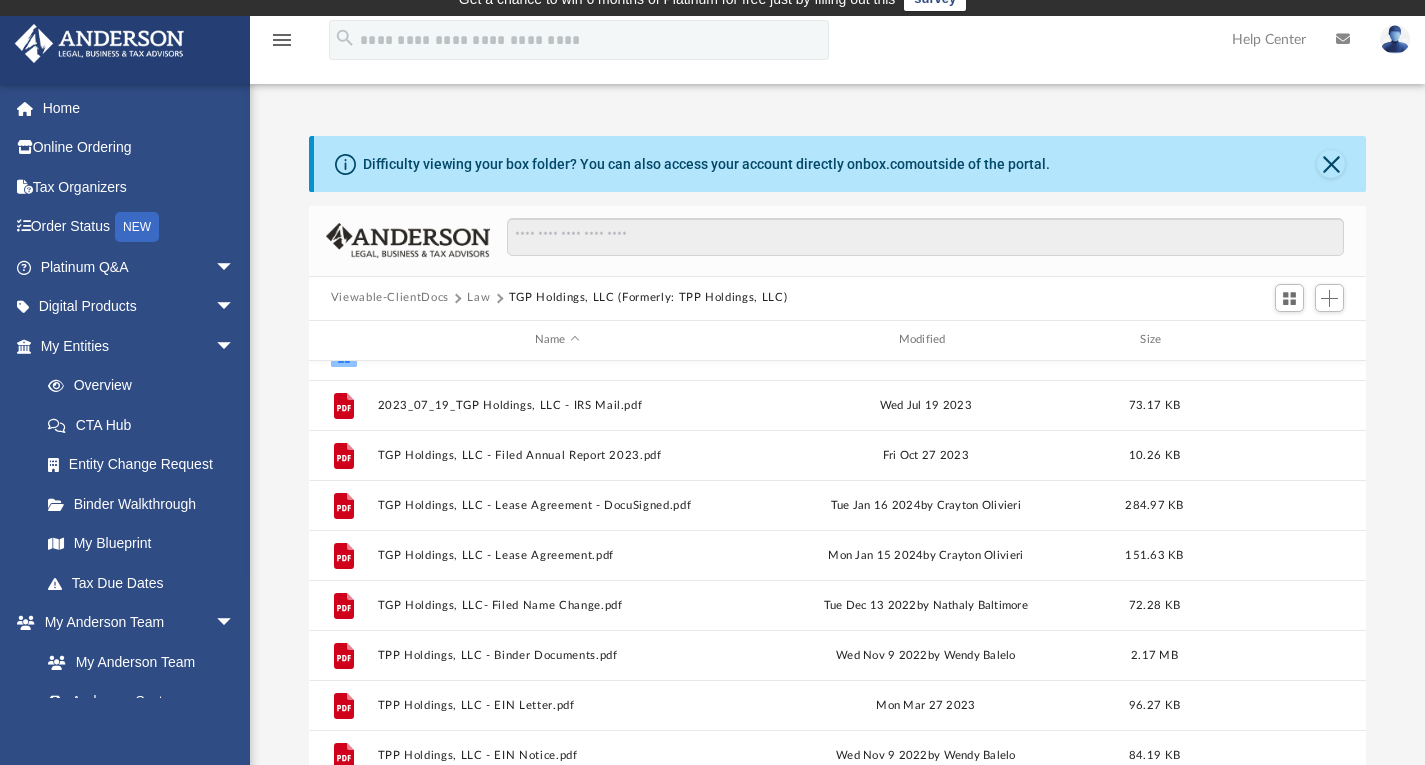 scroll, scrollTop: 135, scrollLeft: 0, axis: vertical 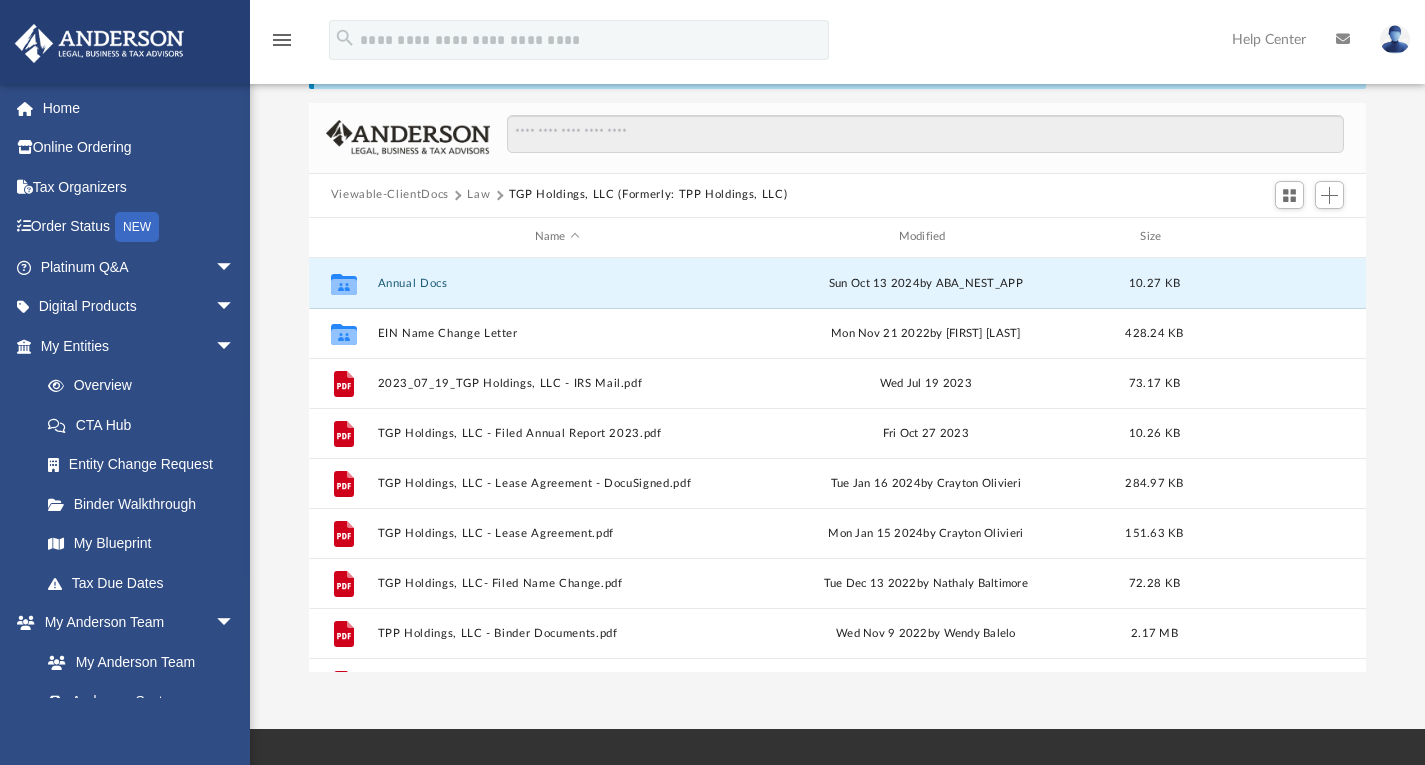 click on "Annual Docs" at bounding box center (557, 282) 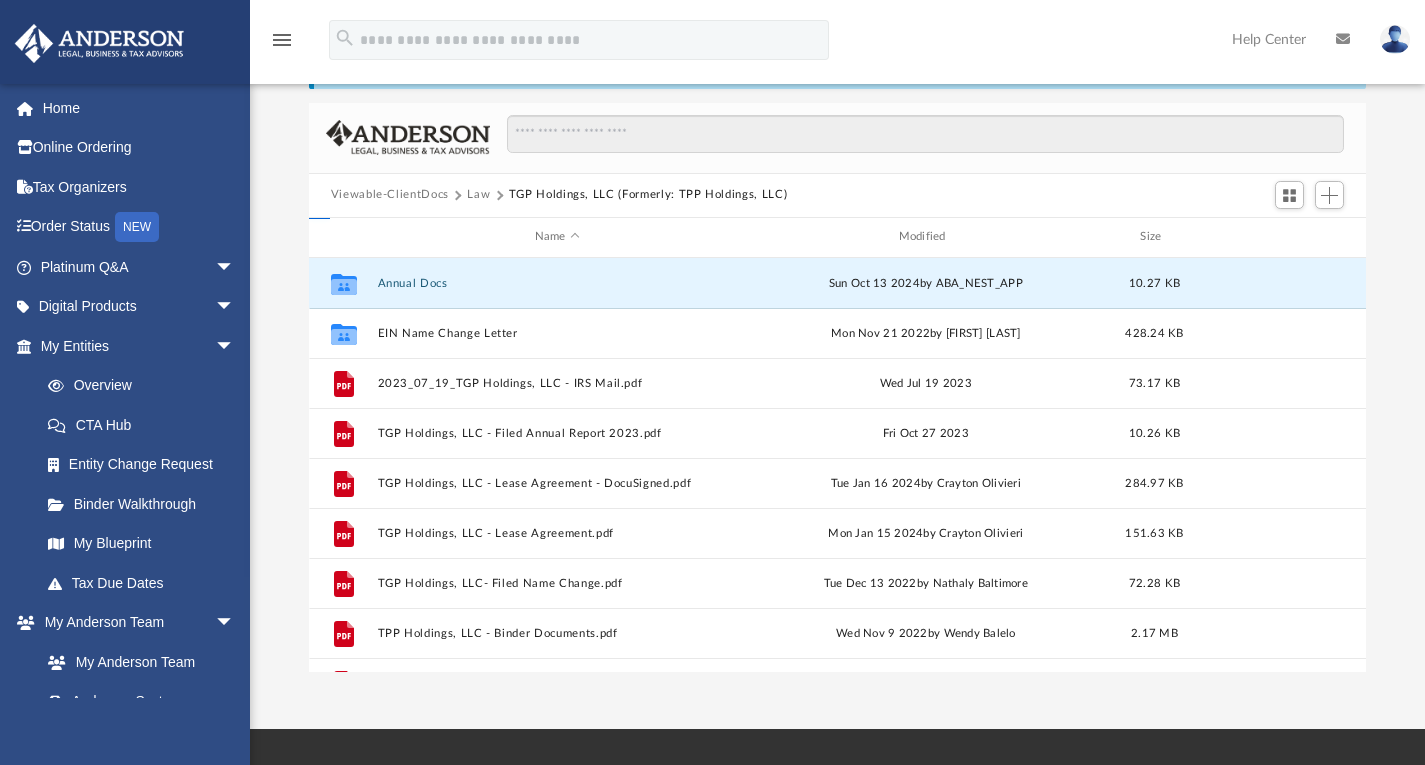 click on "Annual Docs" at bounding box center (557, 282) 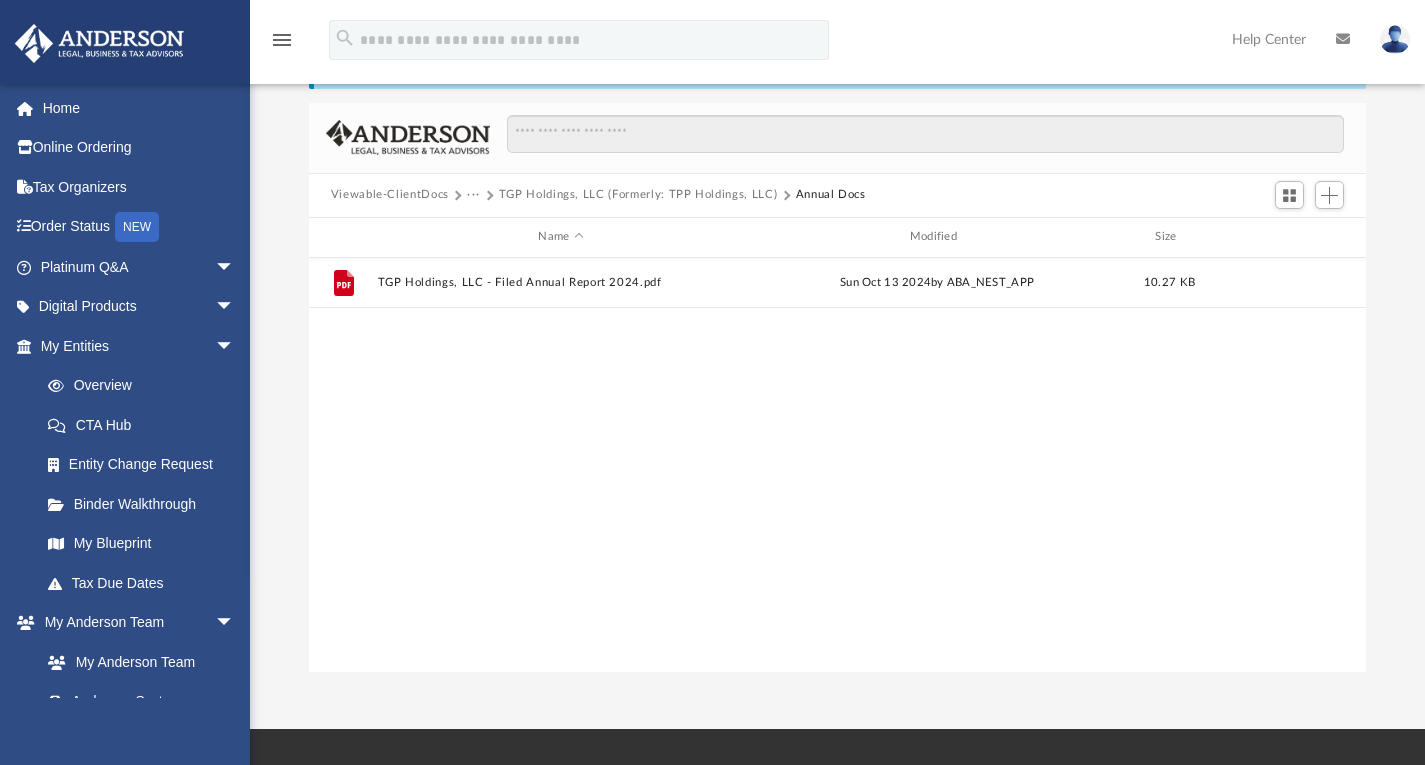 click on "TGP Holdings, LLC (Formerly: TPP Holdings, LLC)" at bounding box center (638, 195) 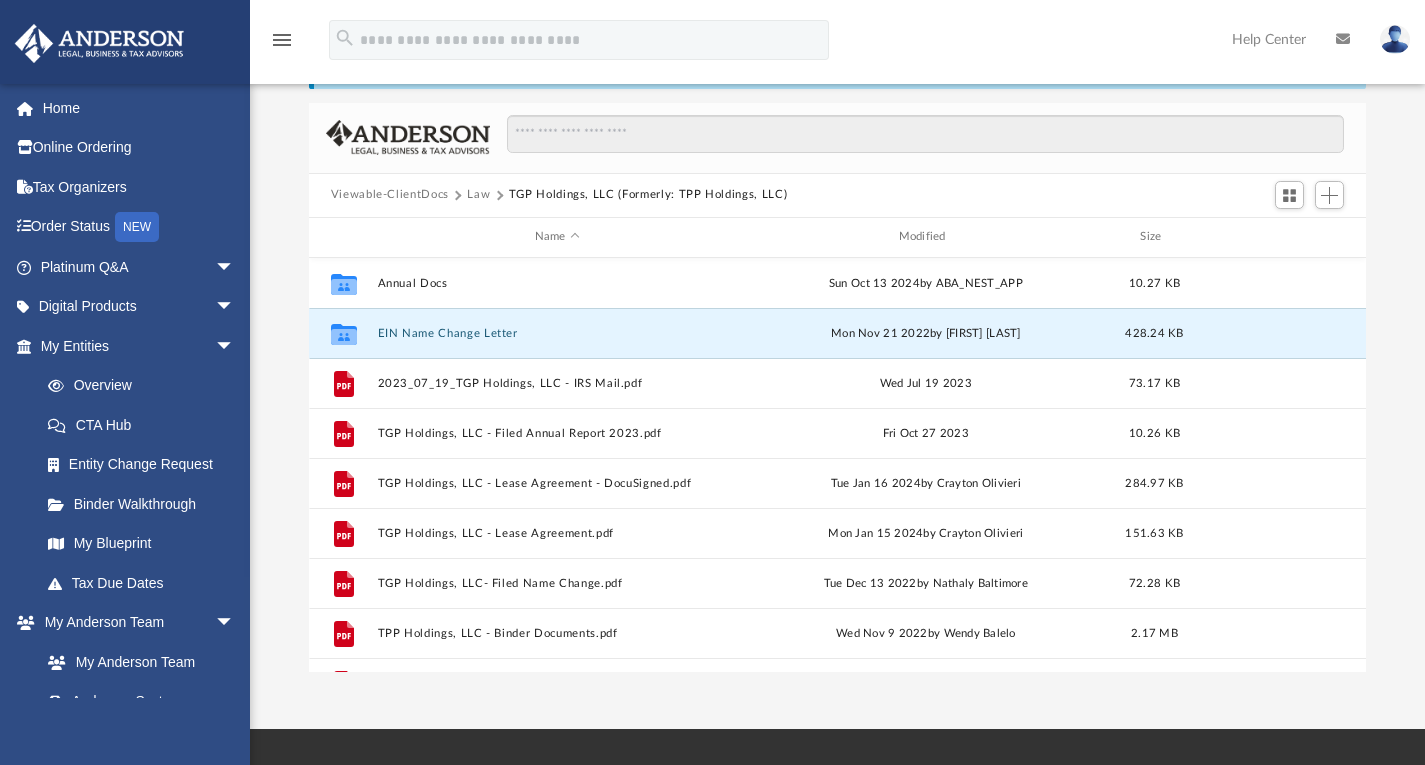 click on "EIN Name Change Letter" at bounding box center (557, 332) 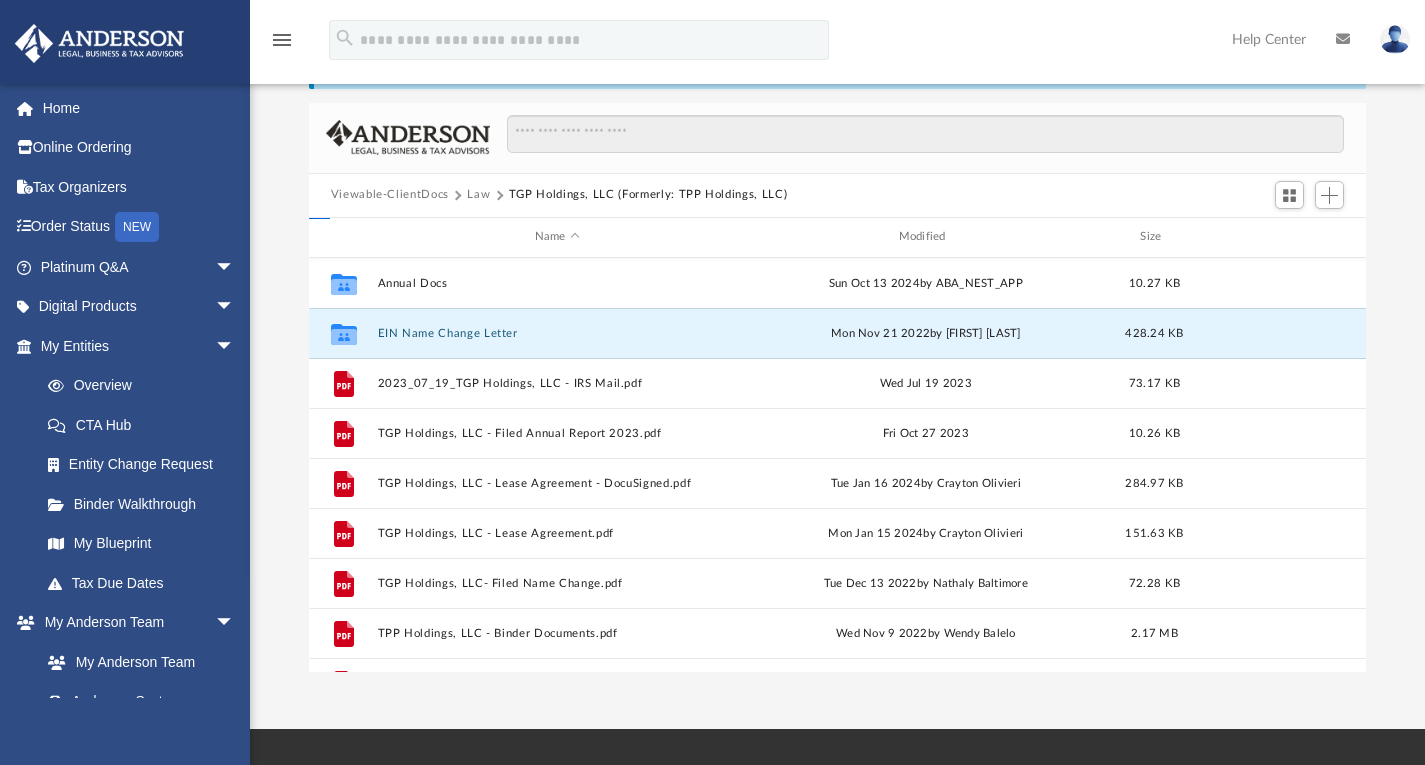 click on "EIN Name Change Letter" at bounding box center [557, 332] 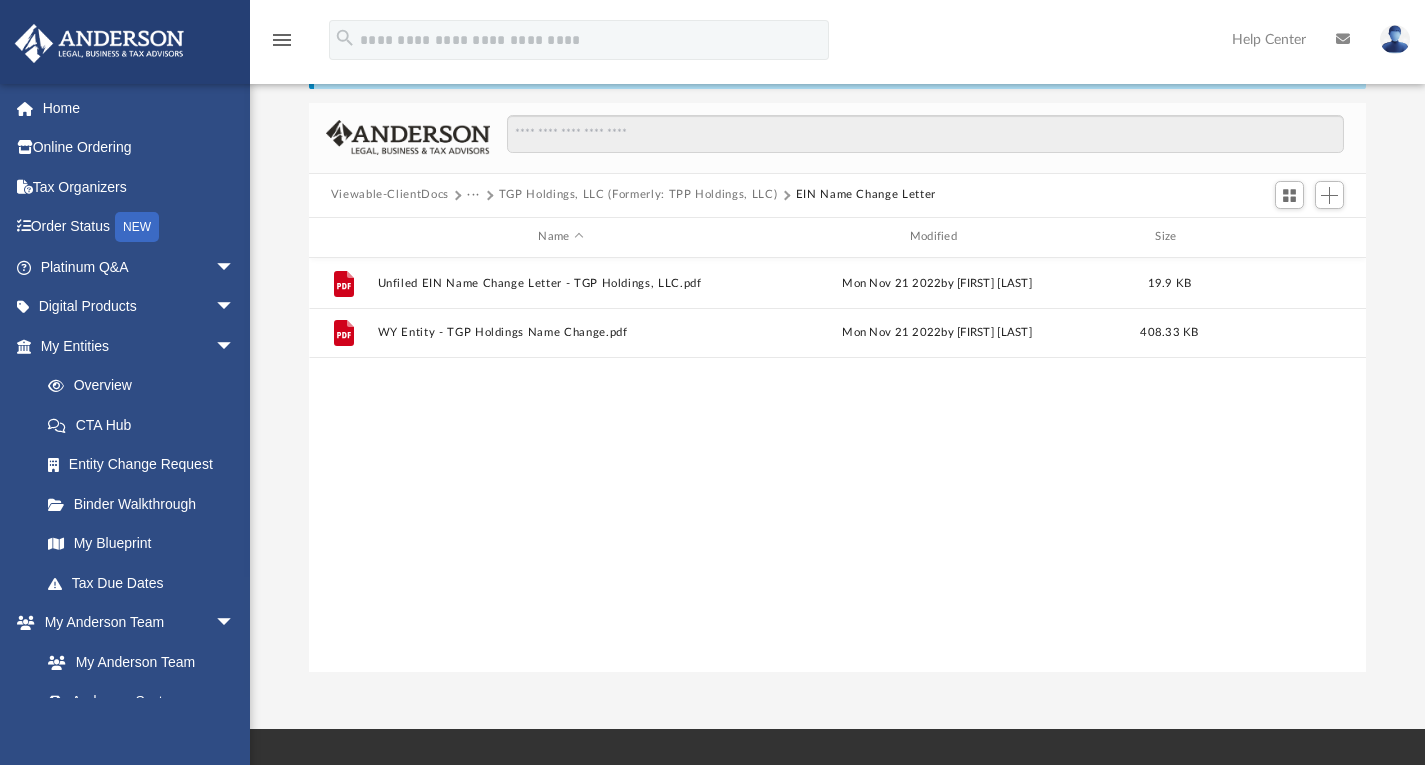 click on "TGP Holdings, LLC (Formerly: TPP Holdings, LLC)" at bounding box center (638, 195) 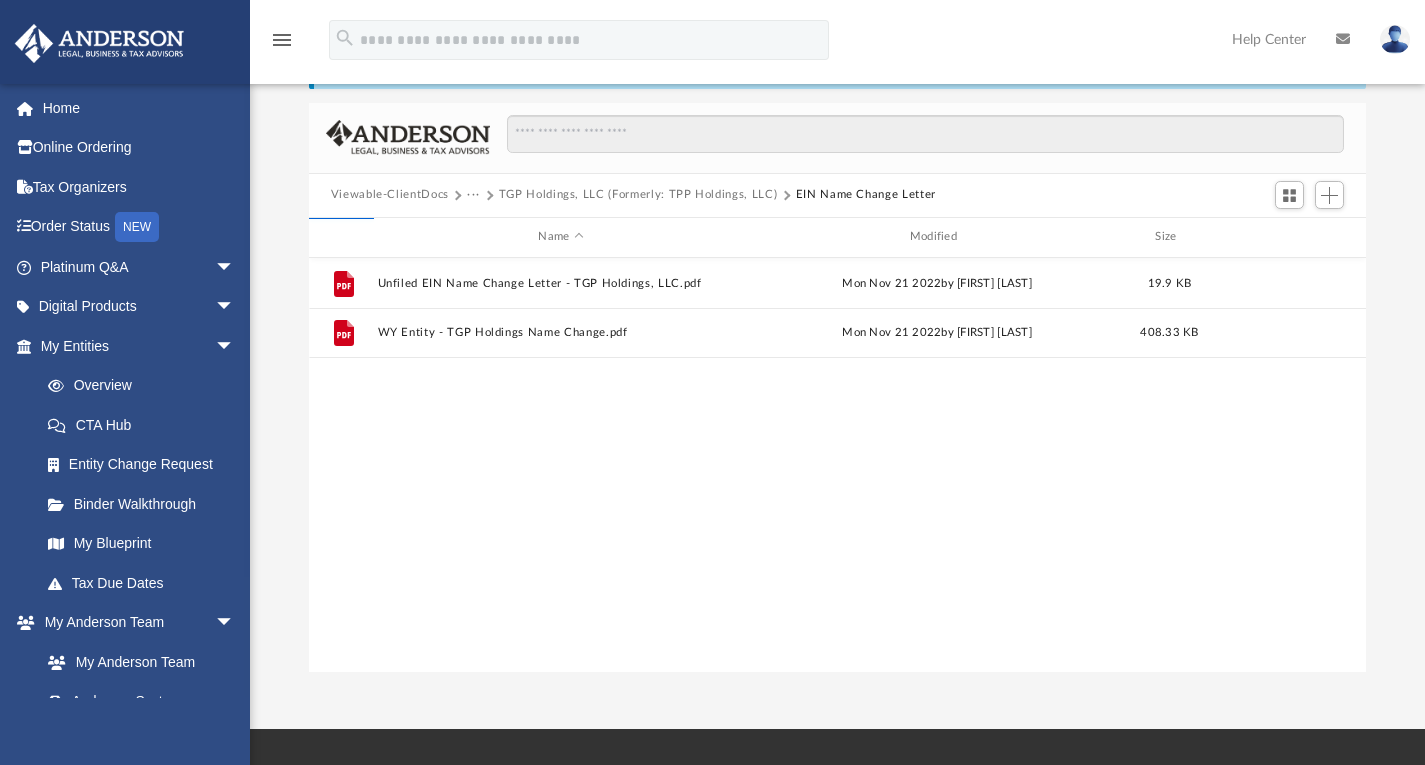 click on "TGP Holdings, LLC (Formerly: TPP Holdings, LLC)" at bounding box center [638, 195] 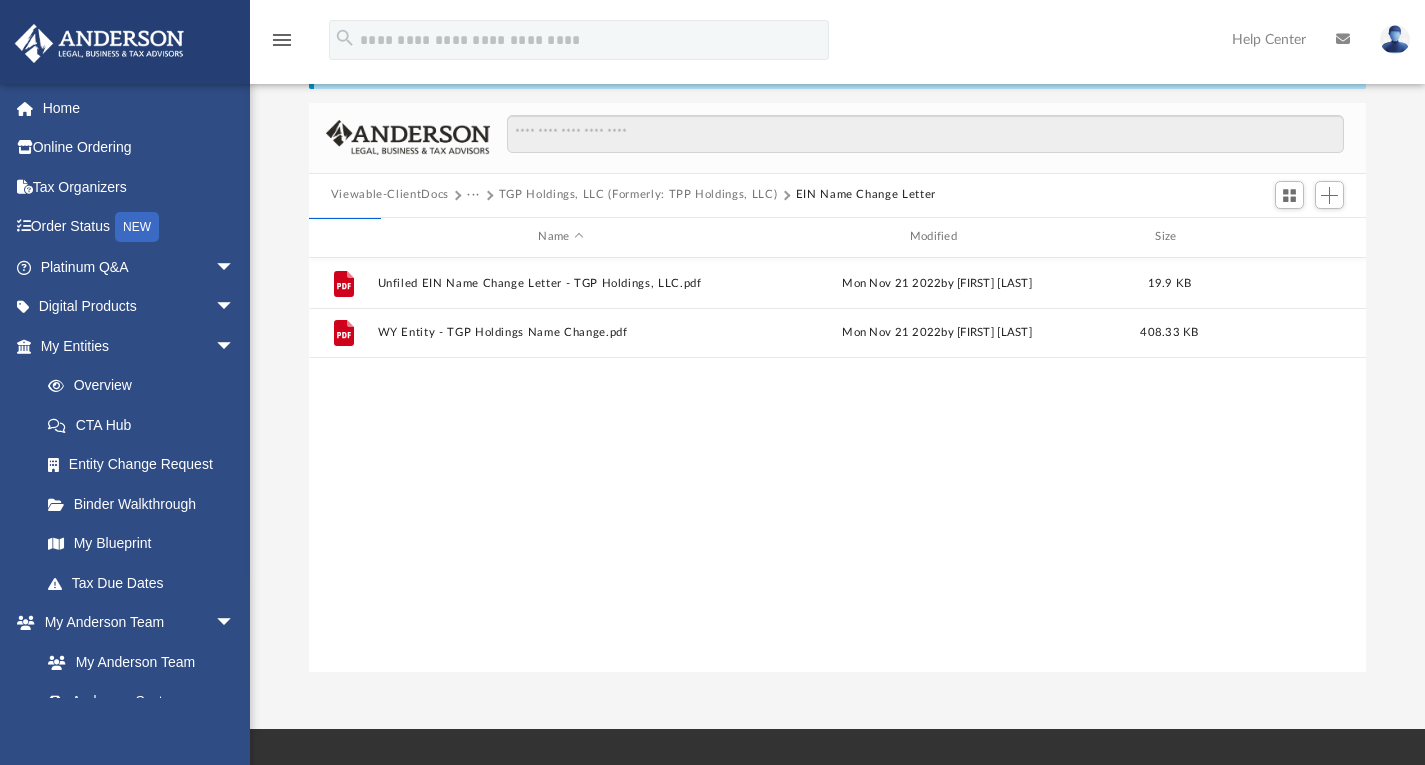 click on "TGP Holdings, LLC (Formerly: TPP Holdings, LLC)" at bounding box center [638, 195] 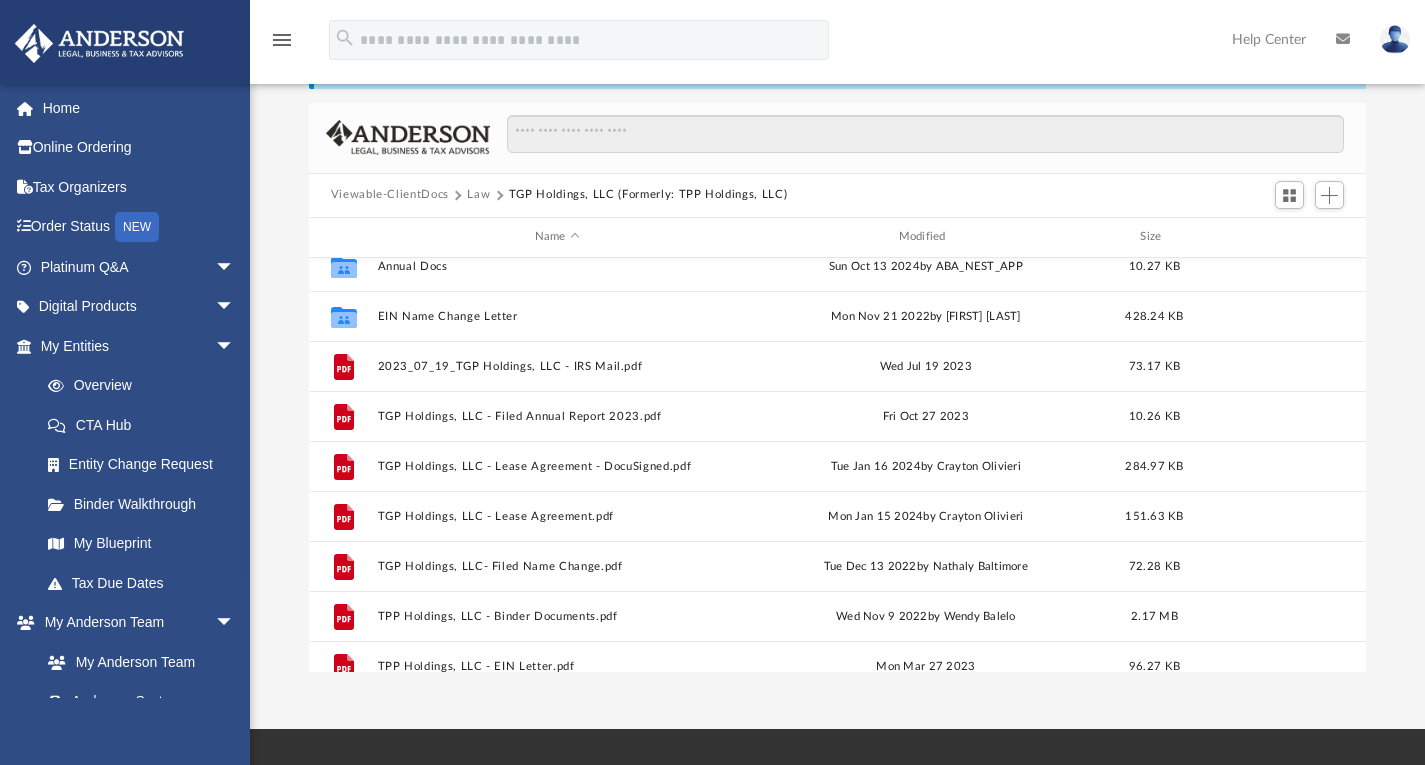 scroll, scrollTop: 135, scrollLeft: 0, axis: vertical 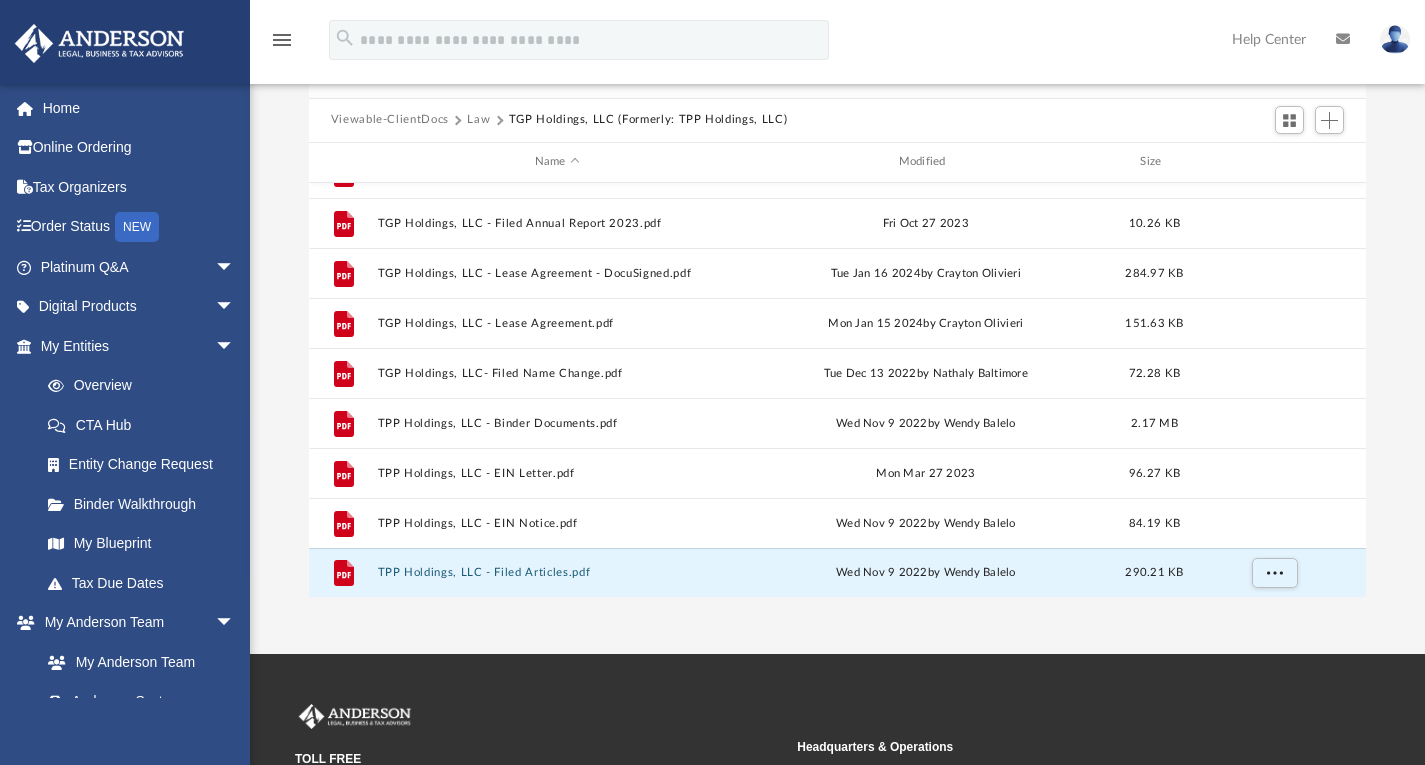click on "TPP Holdings, LLC - Filed Articles.pdf" at bounding box center [557, 572] 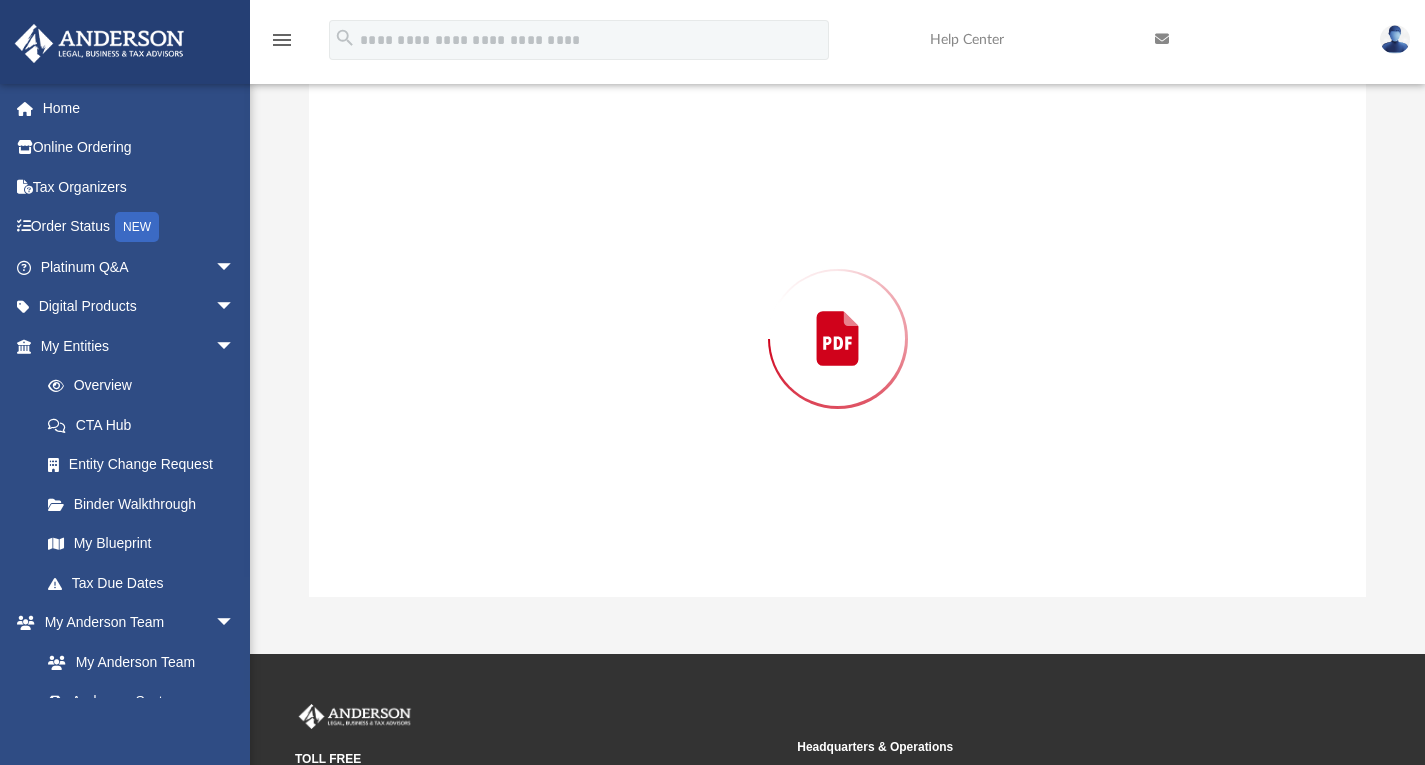 click at bounding box center [838, 339] 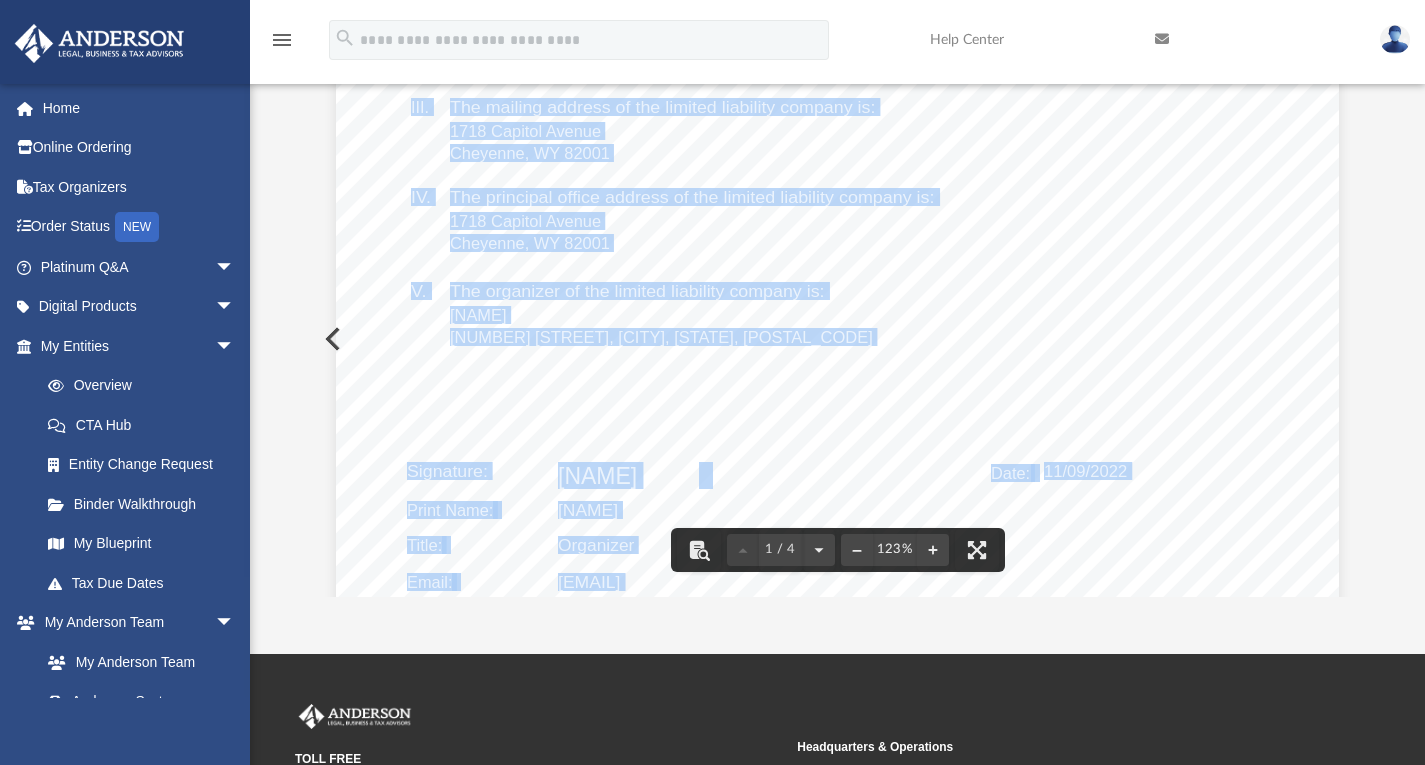 scroll, scrollTop: 0, scrollLeft: 0, axis: both 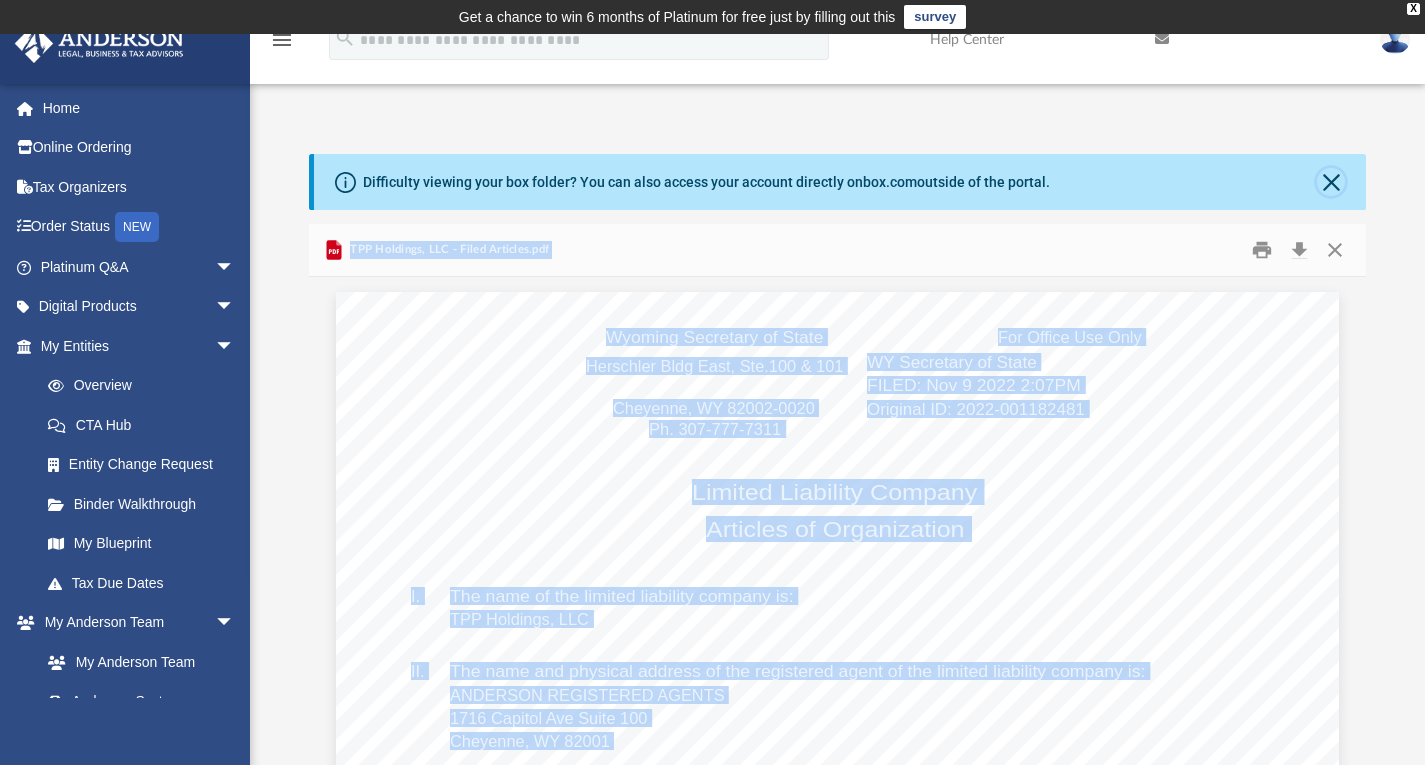 click 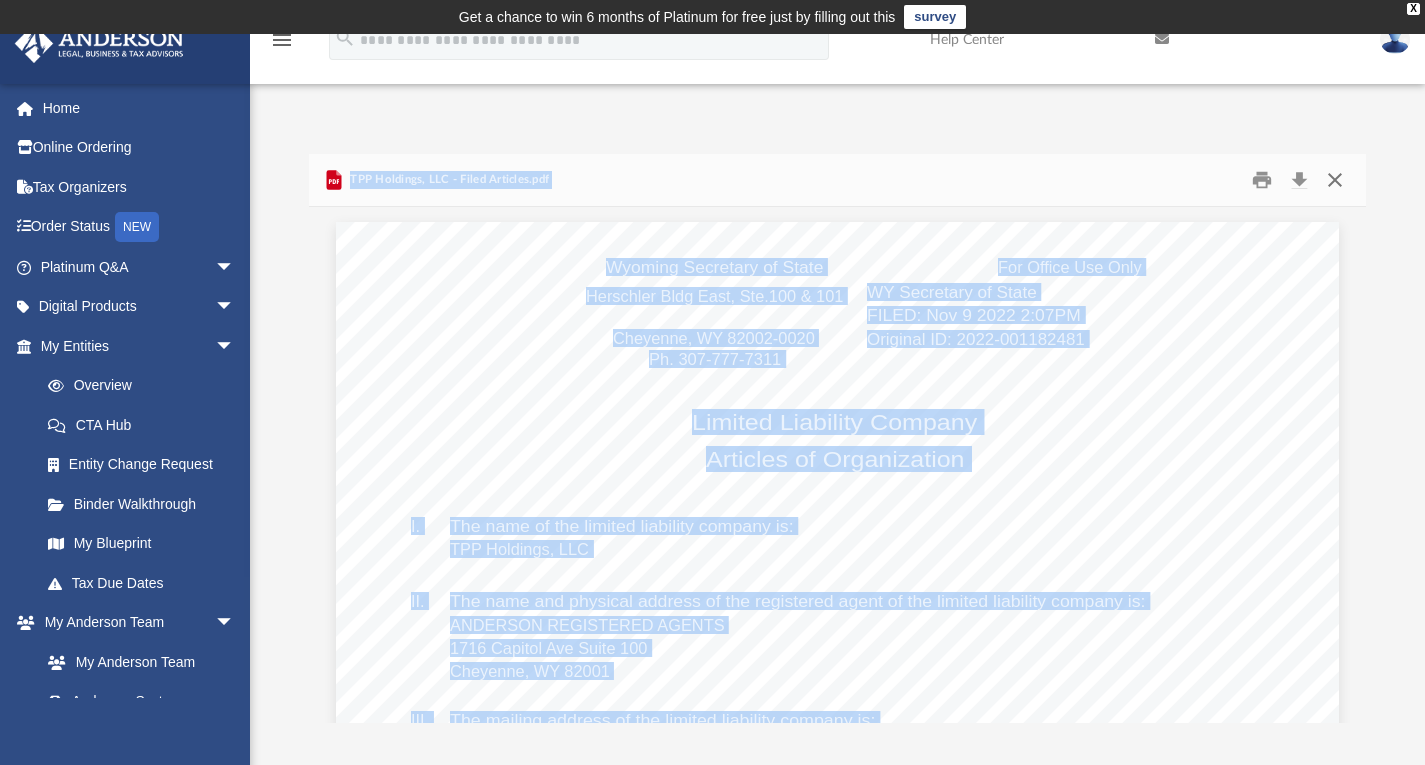 click at bounding box center [1335, 179] 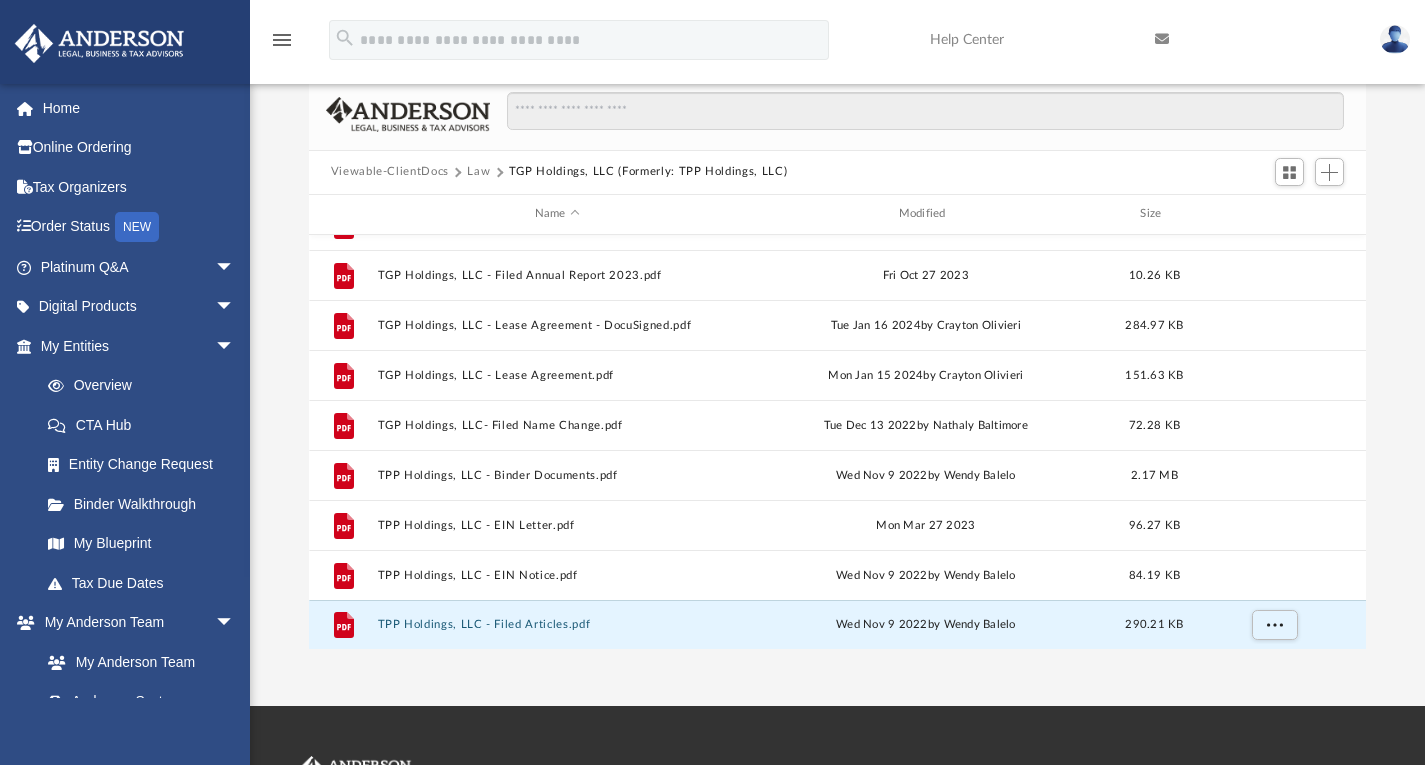 scroll, scrollTop: 75, scrollLeft: 0, axis: vertical 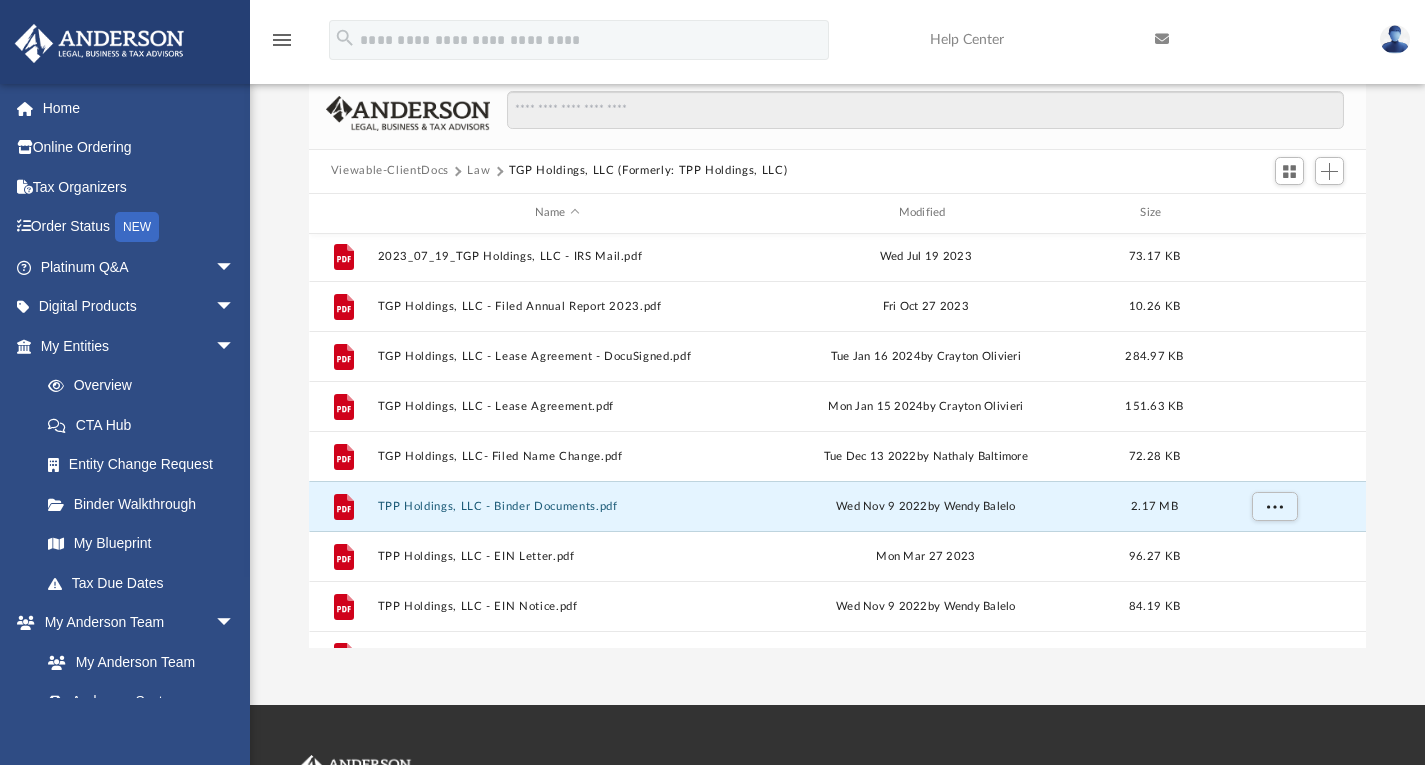 click on "TPP Holdings, LLC - Binder Documents.pdf" at bounding box center [557, 505] 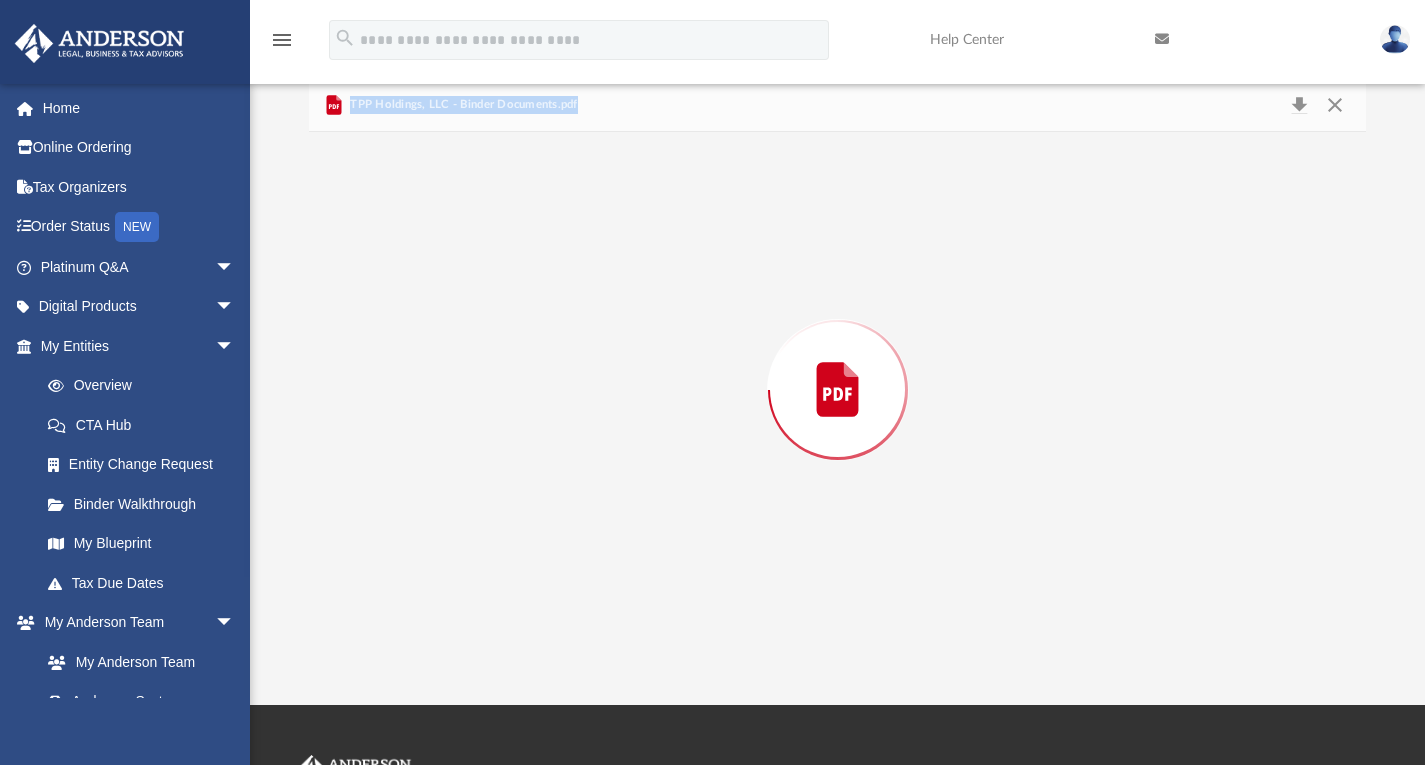 click at bounding box center (838, 390) 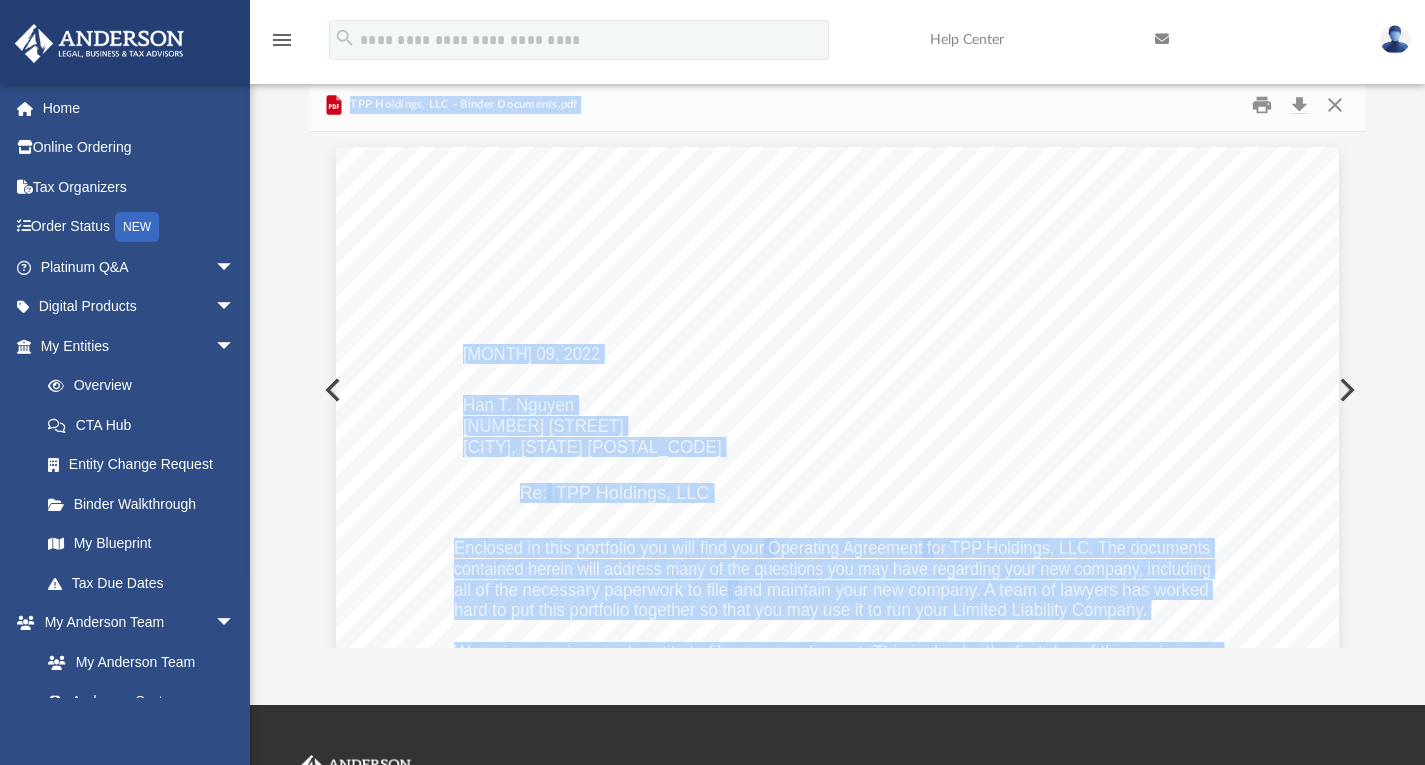 click on "[MONTH] 09, 2022 [FIRST] [LAST] 7477 NW 33rd St. Lauder Hill, FL 33319 Re: TPP Holdings, LLC Enclosed in this portfolio you will find your Operating Agreement for TPP Holdings, LLC. The documents contained herein will address many of the questions you may have regarding your new company, including all of the necessary paperwork to file and maintain your new company. A team of lawyers has worked hard to put this portfolio together so that you may use it to run your Limited Liability Company. Wyoming requires each entity to file an annual report. This is due by the first day of the anniversary month of filing. Enclosed are Unit Ownership Certificates indicating ownership of the company. Please sign and return the completed certificates to our Las Vegas office for our records. To get started, read over your portfolio and follow the s imple instructions. Keep in mind that you have to fund and administer your Limited Liability Company. We are here to provide you with support services Yours Truly," at bounding box center (837, 796) 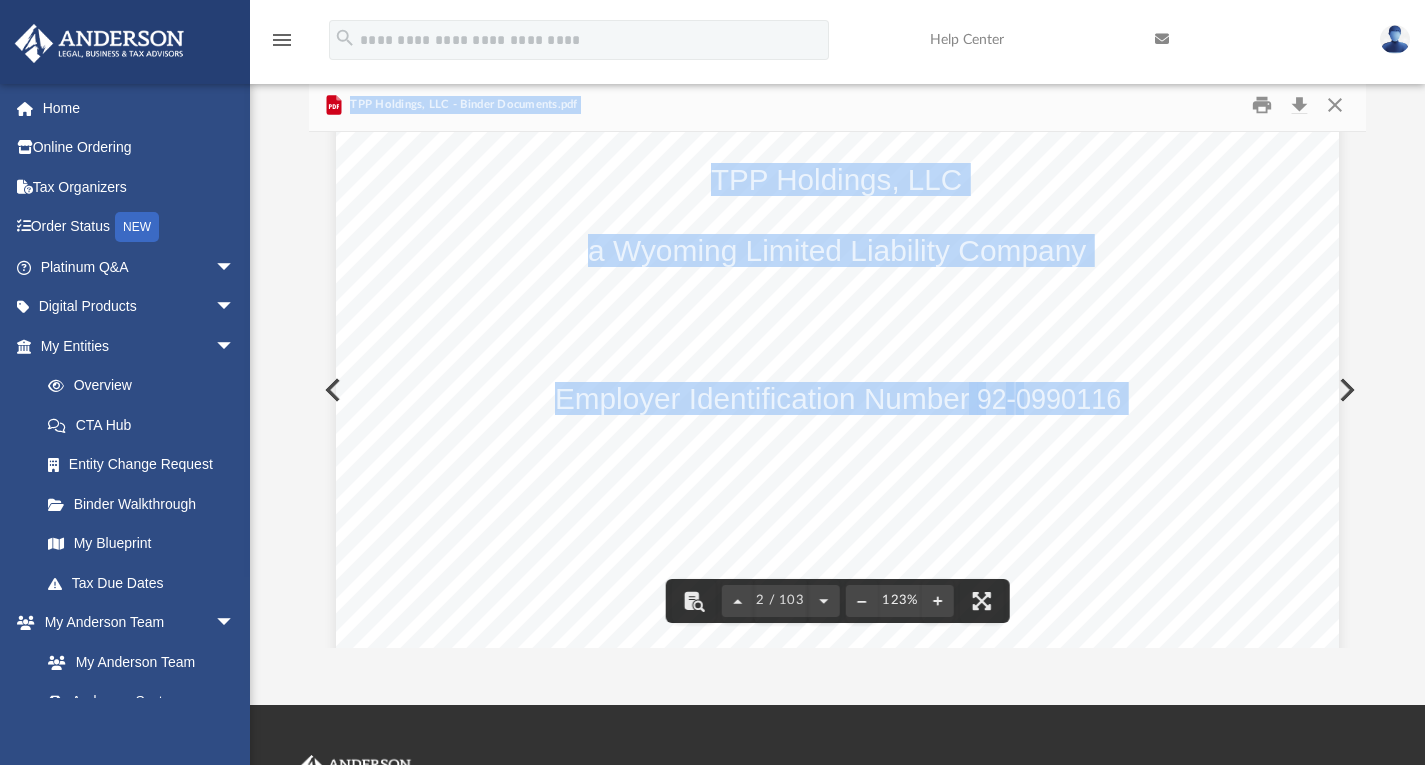 scroll, scrollTop: 1692, scrollLeft: 0, axis: vertical 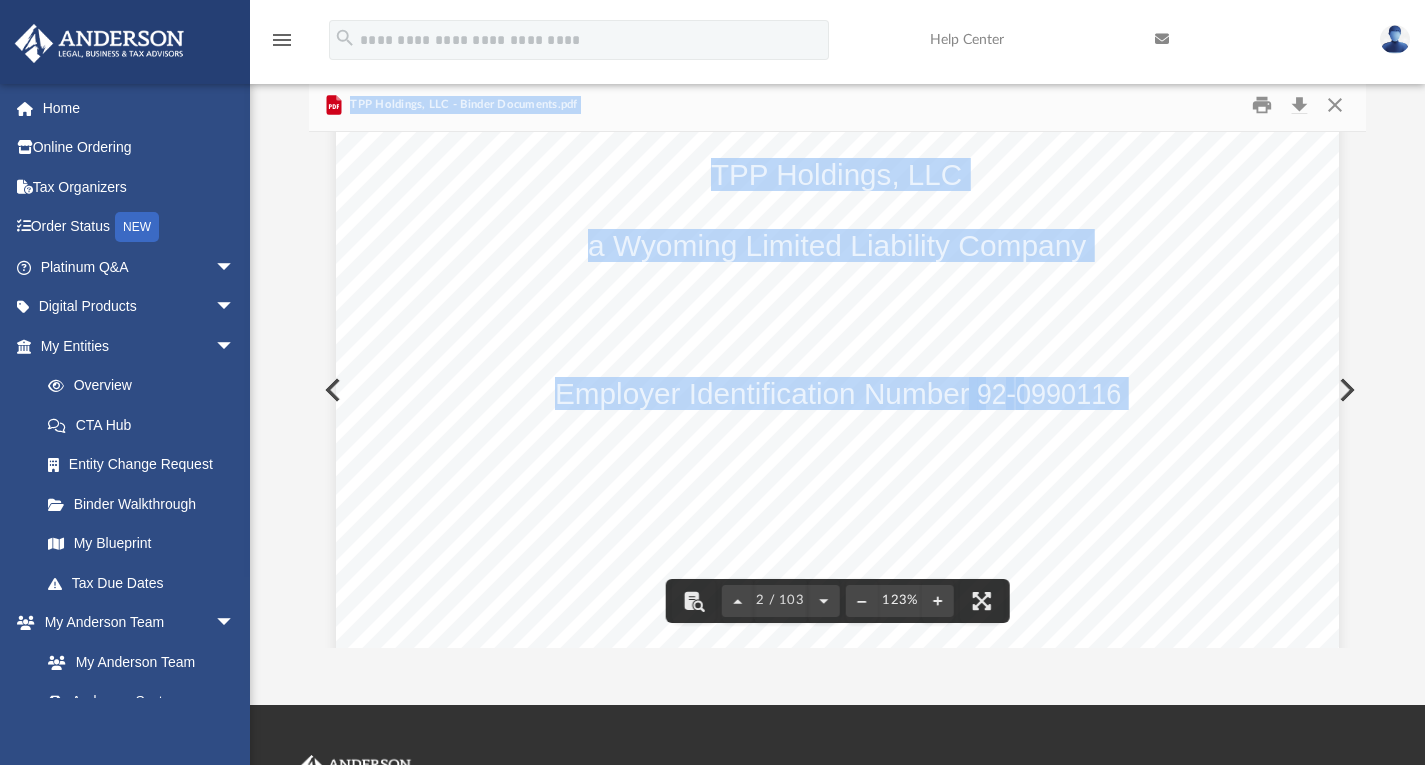 click on "TPP Holdings, LLC TPP Holdings, LLC a Wyoming Limited Liability Company Employer Identification Number 92 - 0990116" at bounding box center (837, 432) 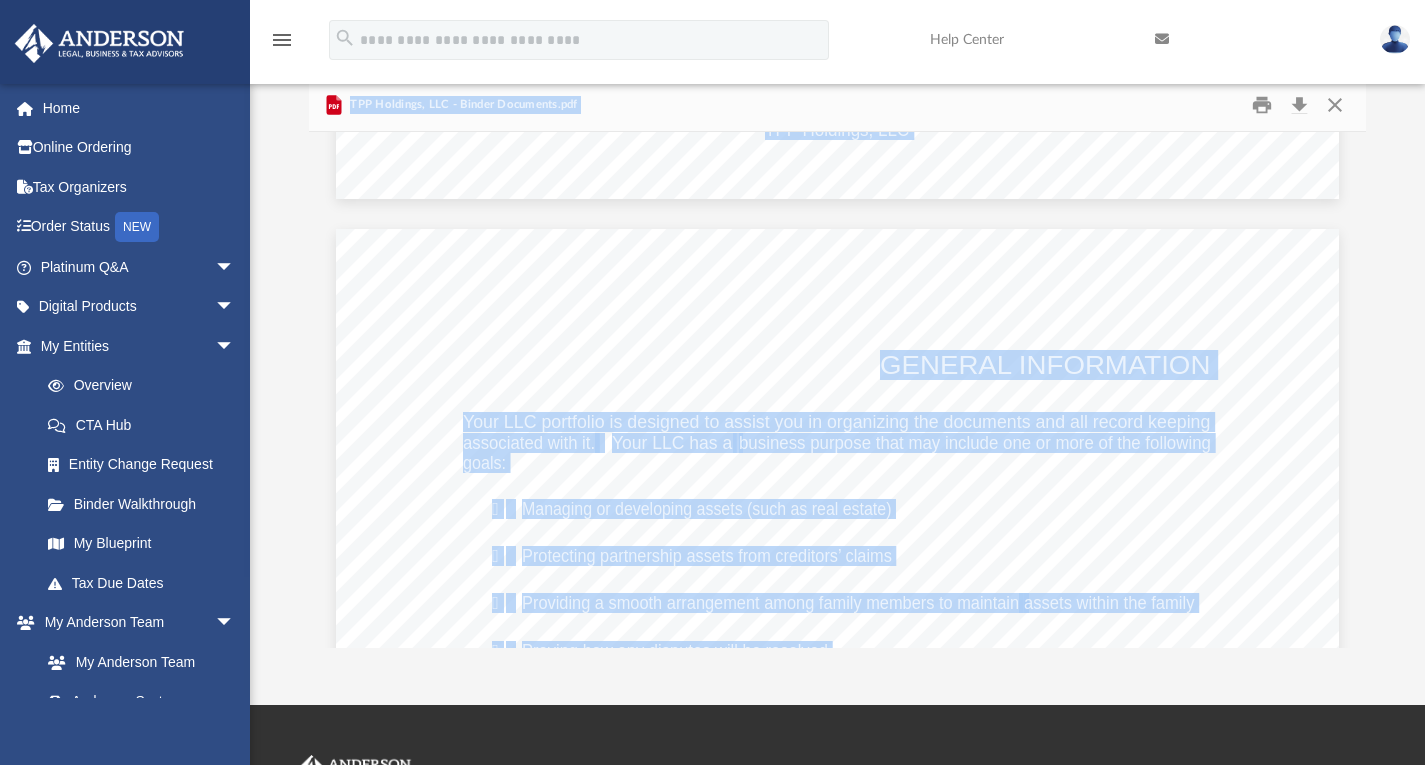 scroll, scrollTop: 5231, scrollLeft: 0, axis: vertical 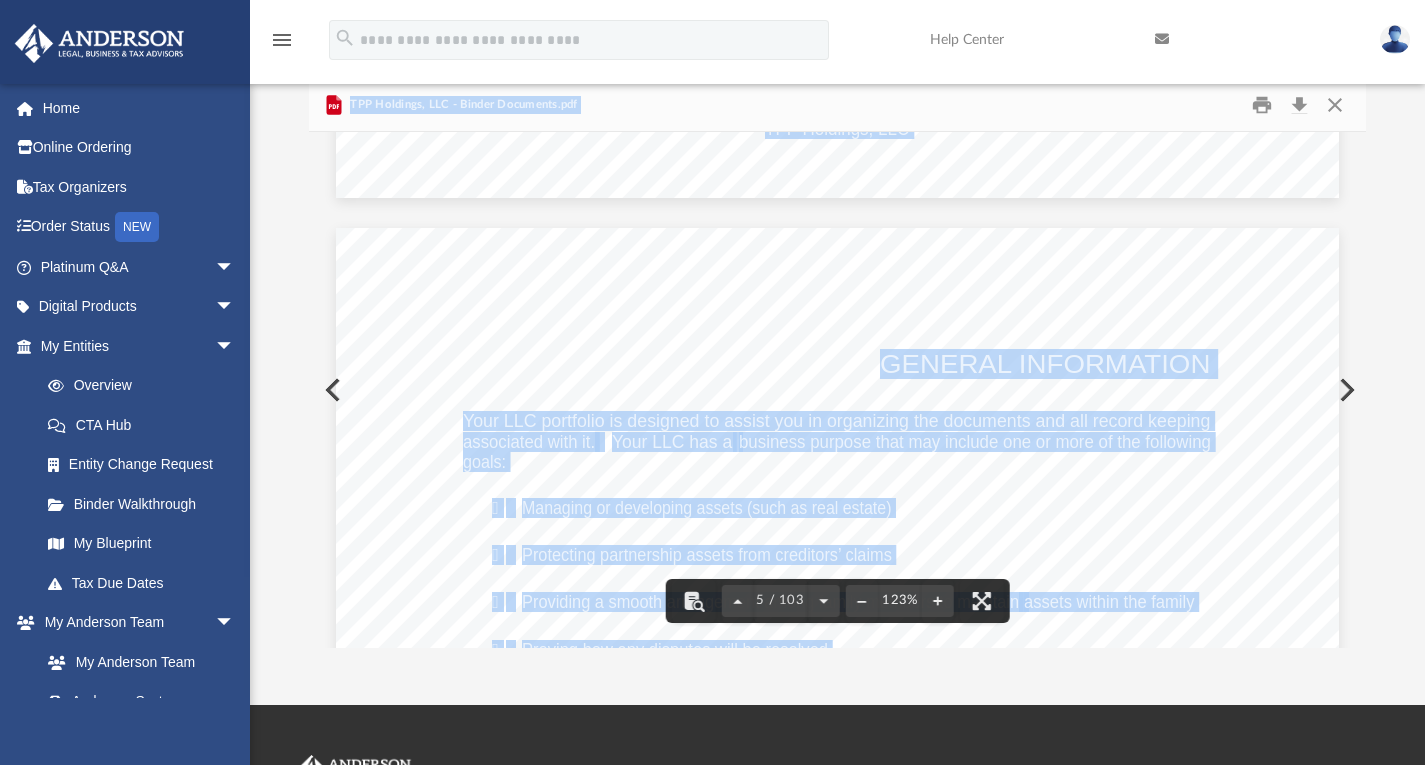 click on "GENERAL INFORMATION Your LLC portfolio is designed to assist you in organizing the documents and all record keeping associated with it.   Your LLC has a   business purpose that may include one or more of the following goals:    Managing or developing assets (such as real estate)    Protecting partnership assets from creditors’ claims    Providing a smooth arrangement among family members to maintain   assets within the family    Proving how any disputes will be resolved    Preventing family assets from going through probate court upon the death of a family member owning the assets    Providing for smooth succession and control over assets Your LLC   is a sophisticated tool to use in accomplishing your business and estate planning goals. It is designed to allow you to transfer interests to other family members, friends, or charities of your choosing, while continuing to enjoy use and control of your a ssets. Furthermore, your LLC may produce significant als are" at bounding box center [837, 877] 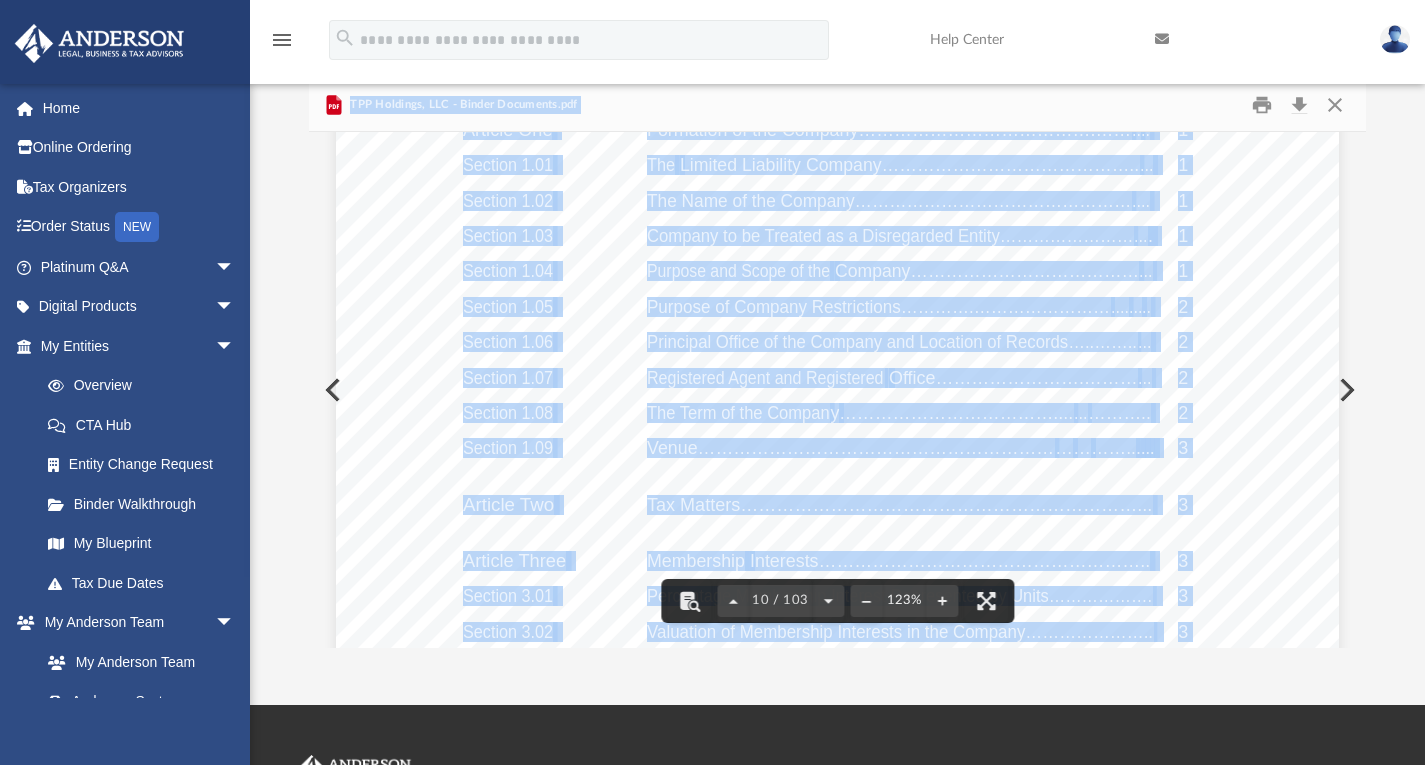 scroll, scrollTop: 12206, scrollLeft: 0, axis: vertical 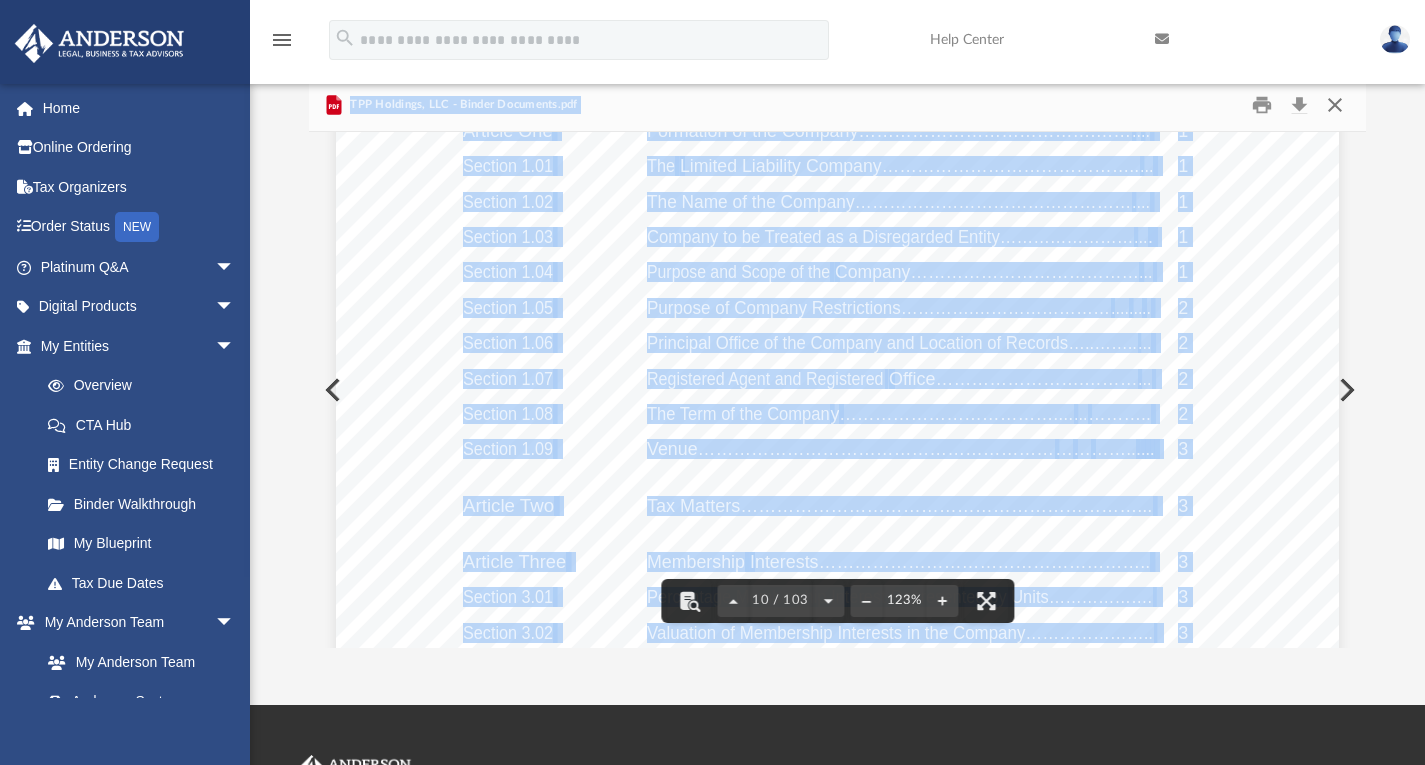 click at bounding box center [1335, 104] 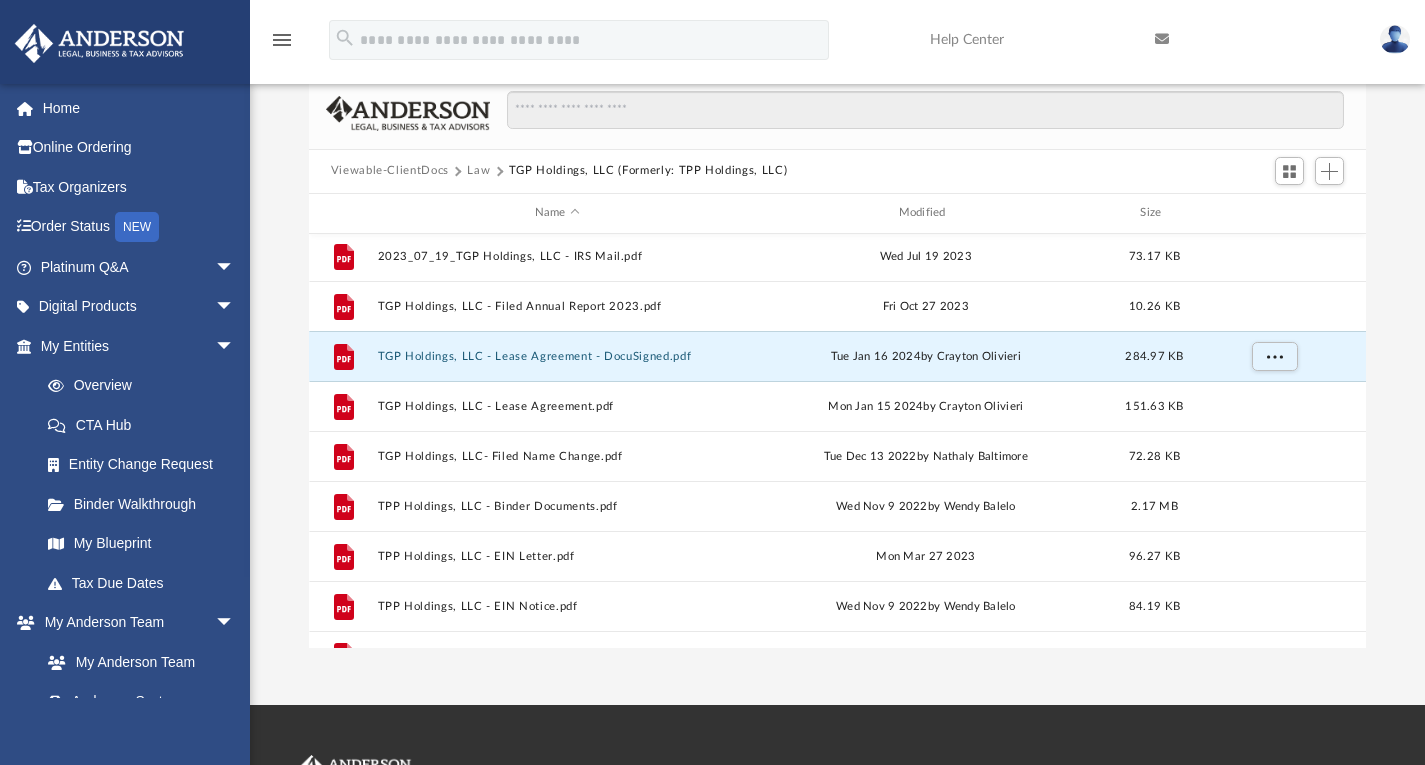 click on "TGP Holdings, LLC - Lease Agreement - DocuSigned.pdf" at bounding box center (557, 355) 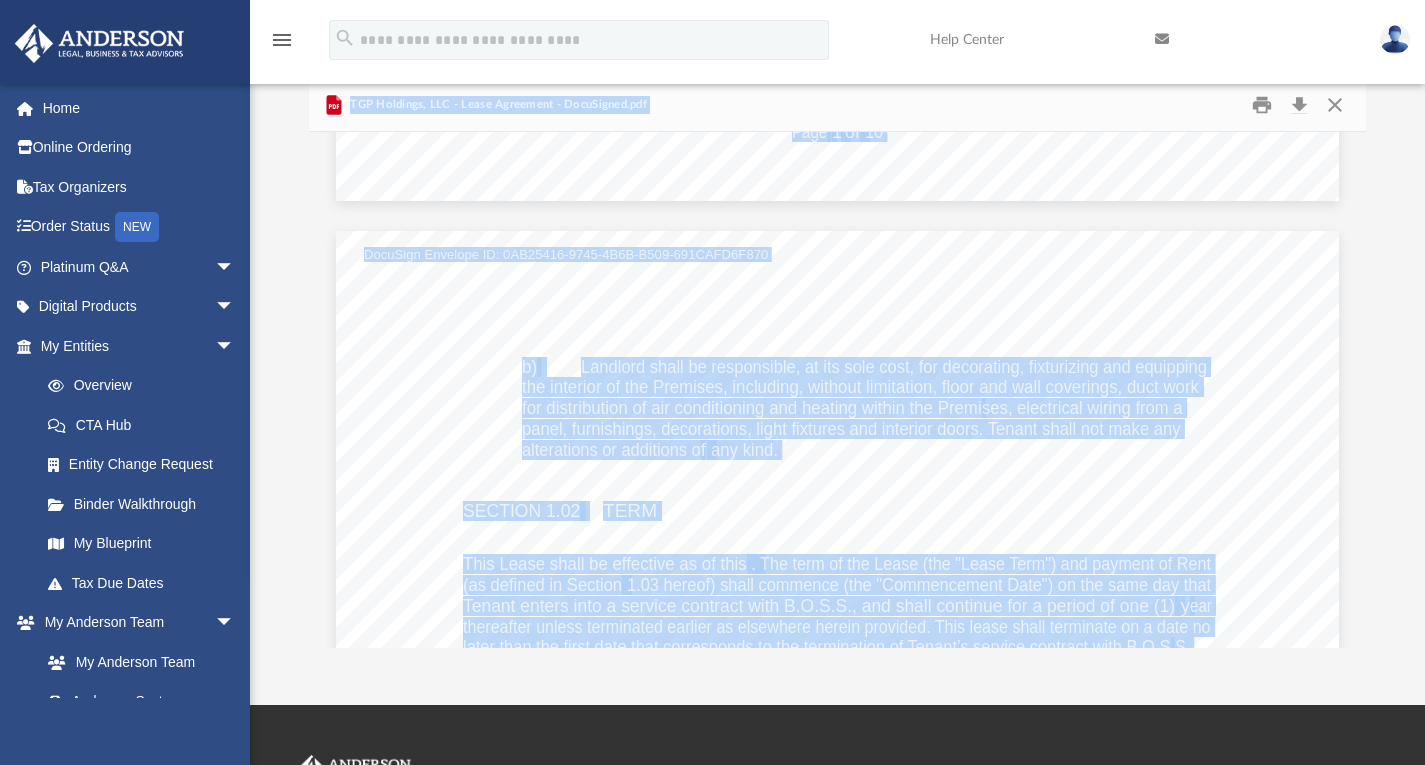 scroll, scrollTop: 1245, scrollLeft: 0, axis: vertical 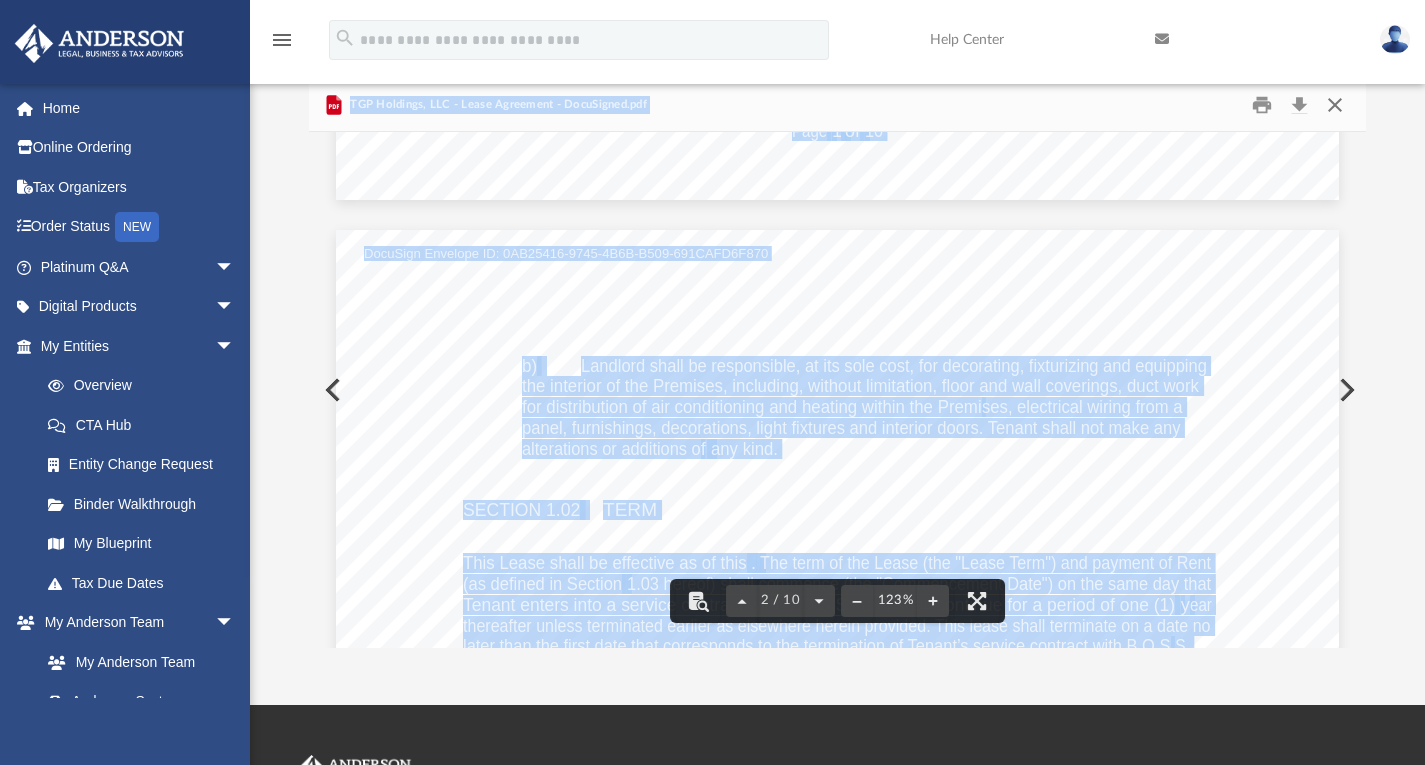 click at bounding box center (1335, 104) 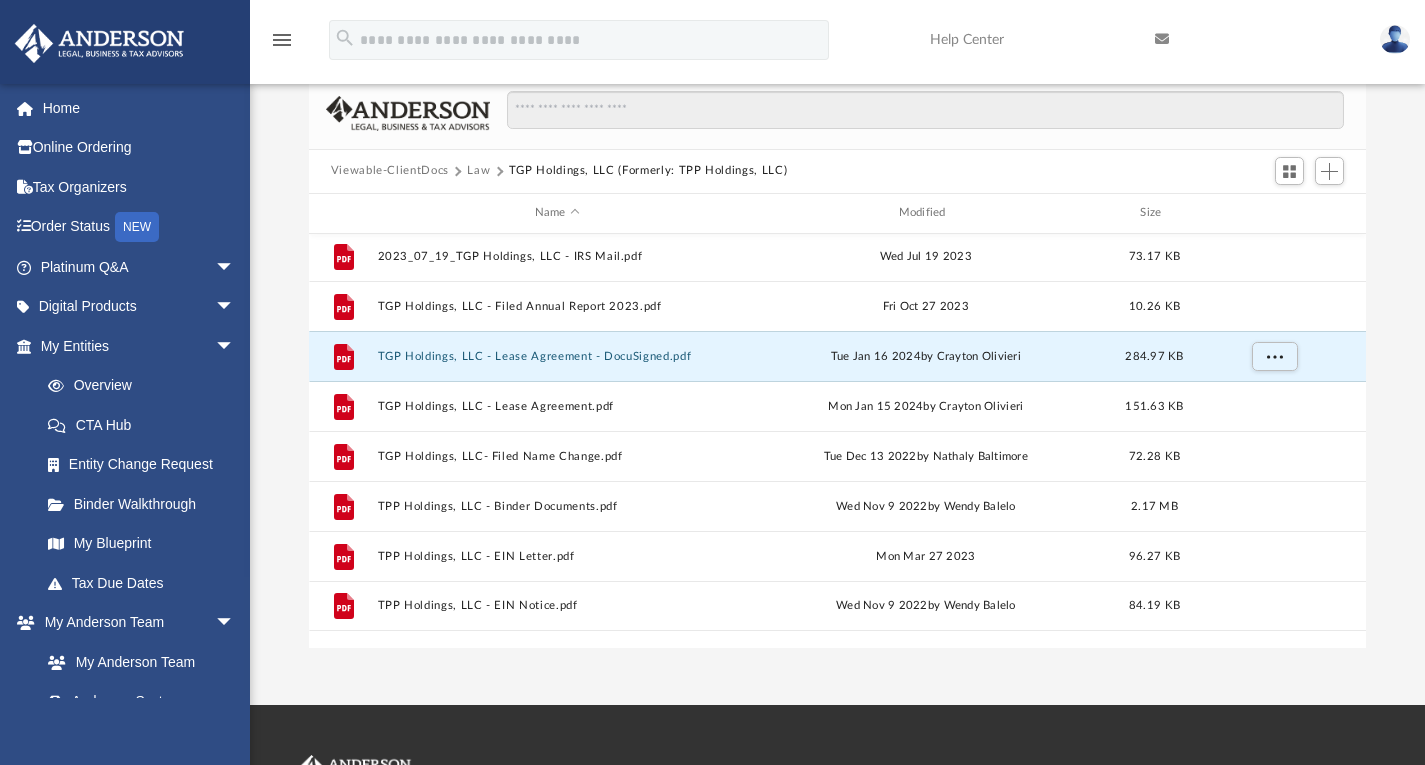 scroll, scrollTop: 0, scrollLeft: 0, axis: both 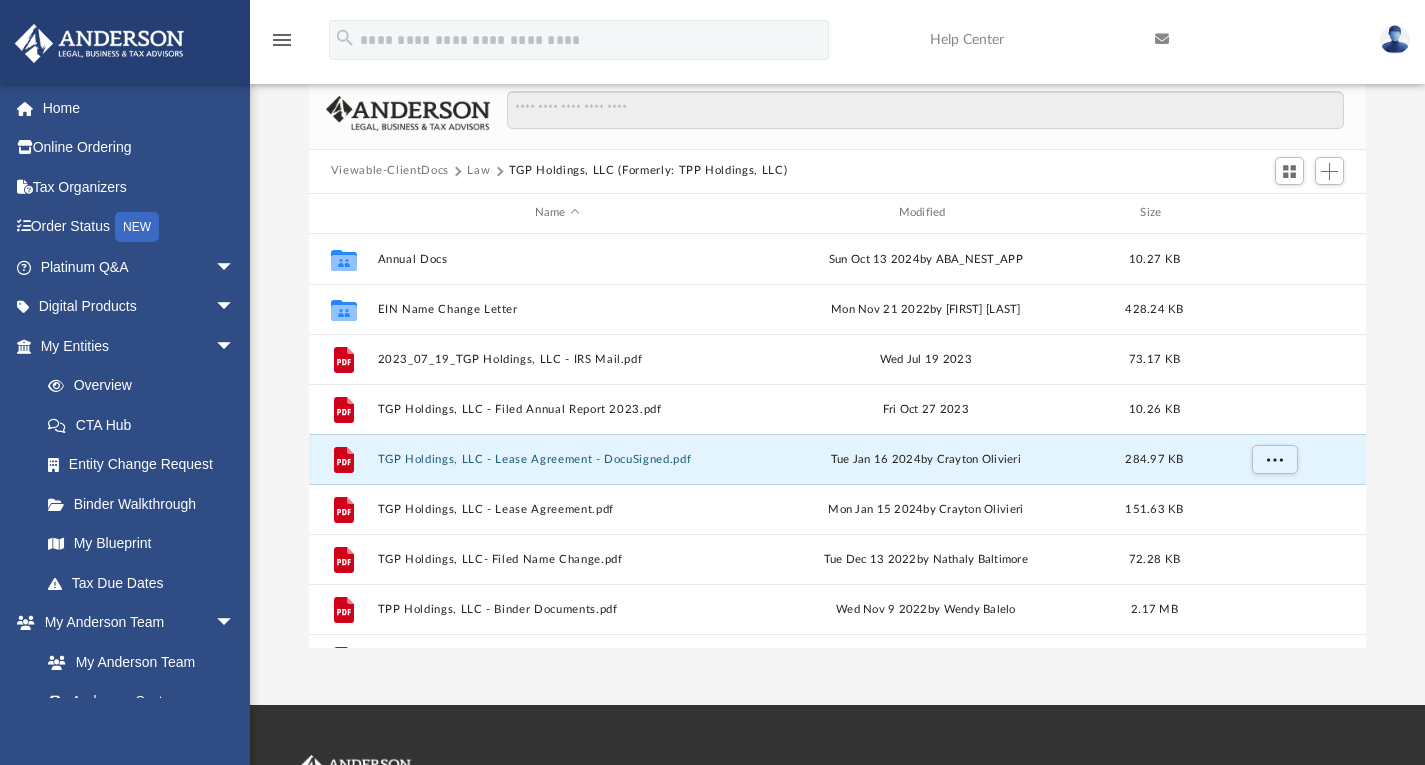 click on "Law" at bounding box center [478, 171] 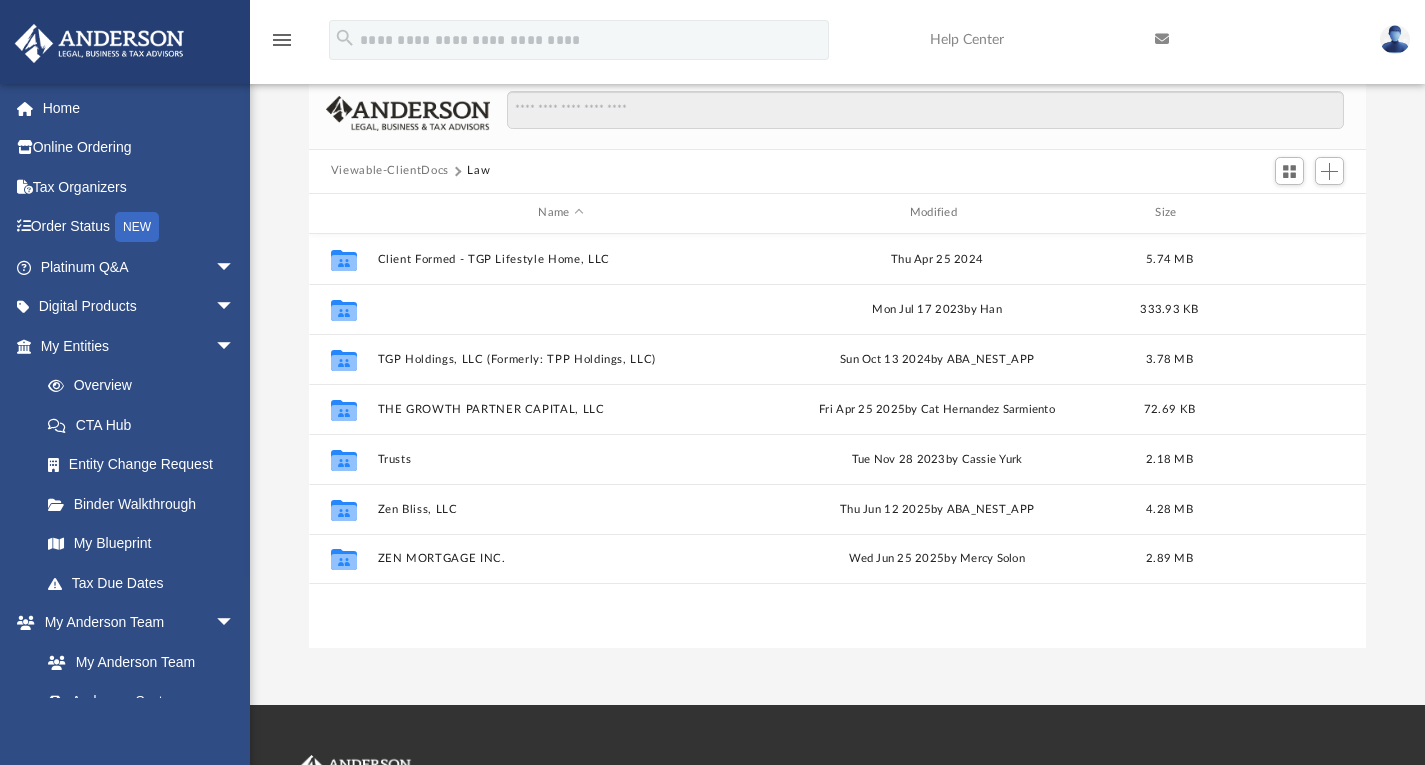 click on "Personal Property Trust" at bounding box center [560, 308] 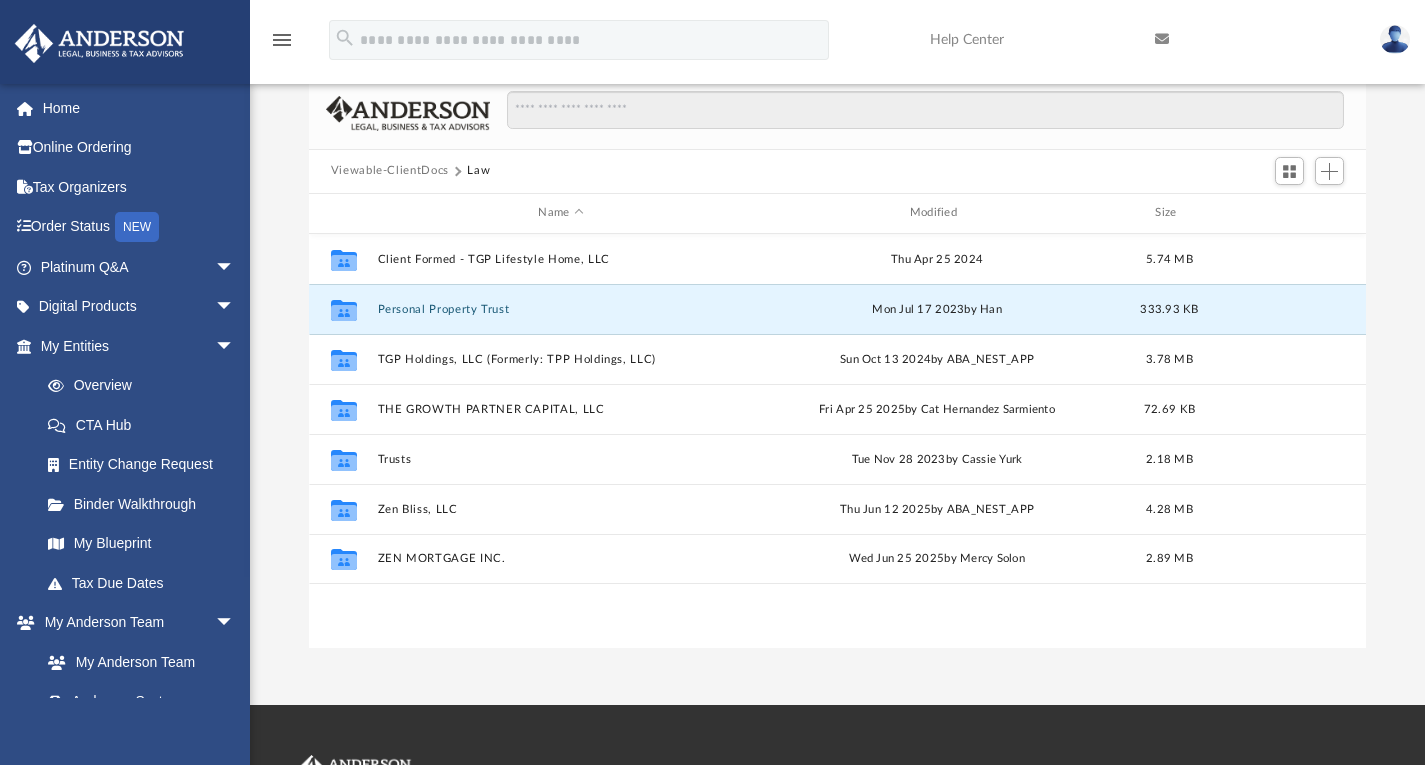 click on "Personal Property Trust" at bounding box center (560, 308) 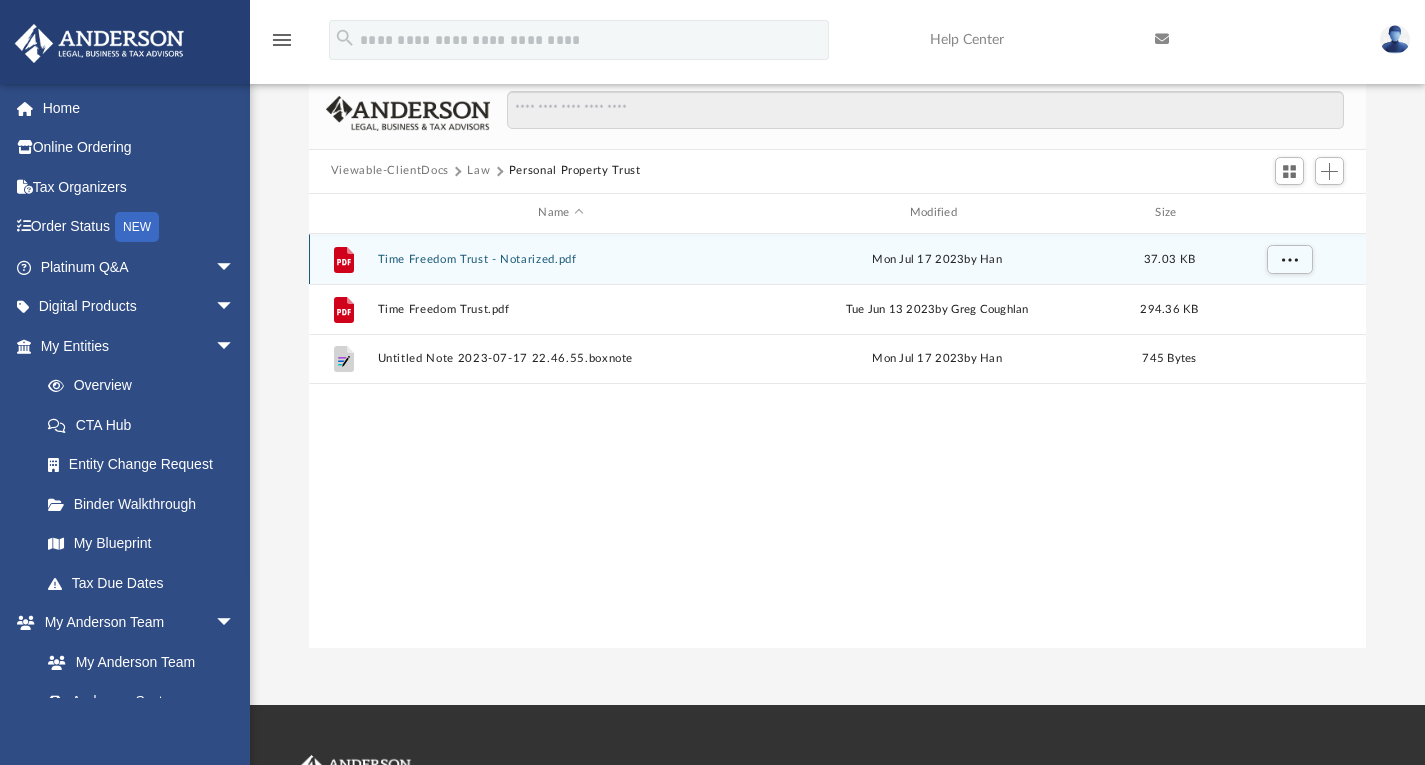 click on "File Time Freedom Trust - Notarized.pdf Mon Jul 17 2023 by [FIRST] 37.03 KB" at bounding box center (838, 259) 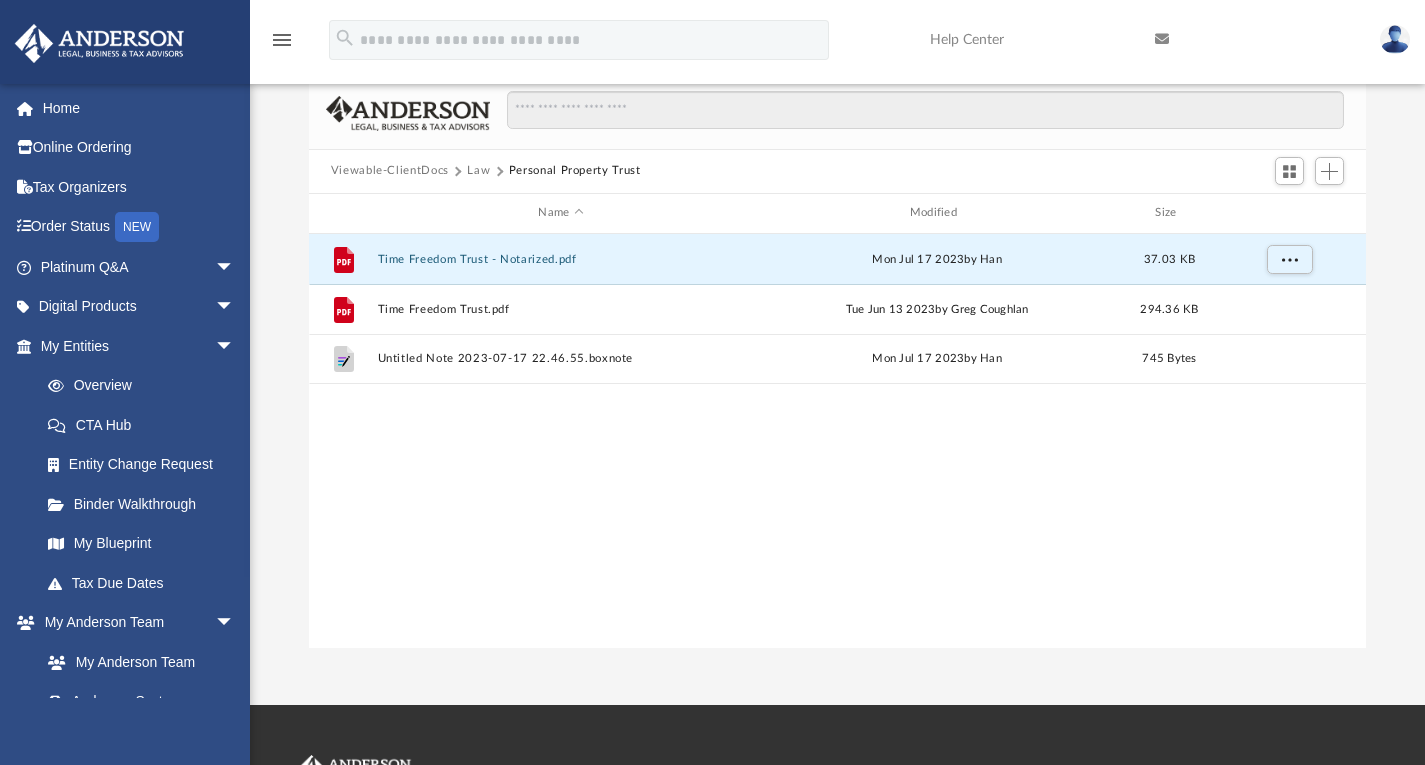 click on "Time Freedom Trust - Notarized.pdf" at bounding box center (560, 258) 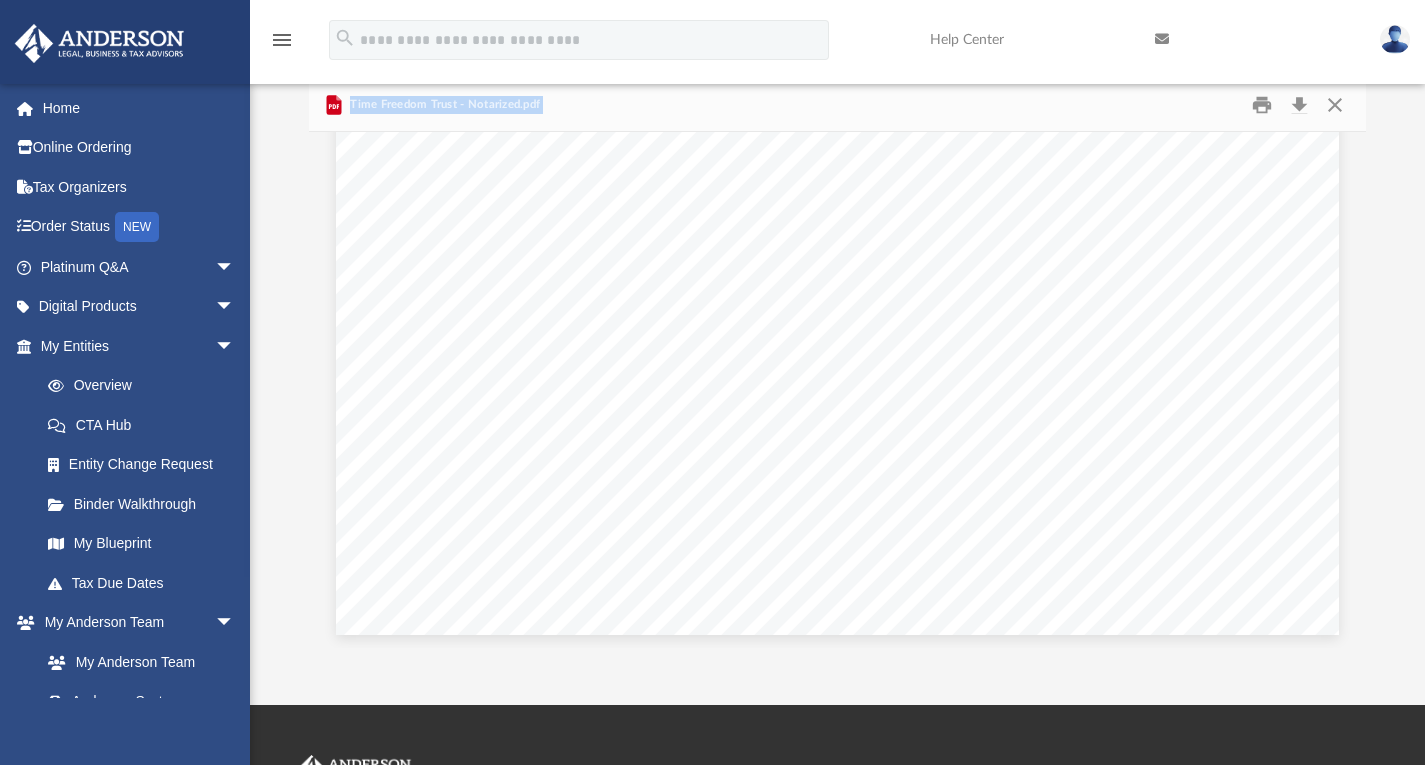 scroll, scrollTop: 811, scrollLeft: 0, axis: vertical 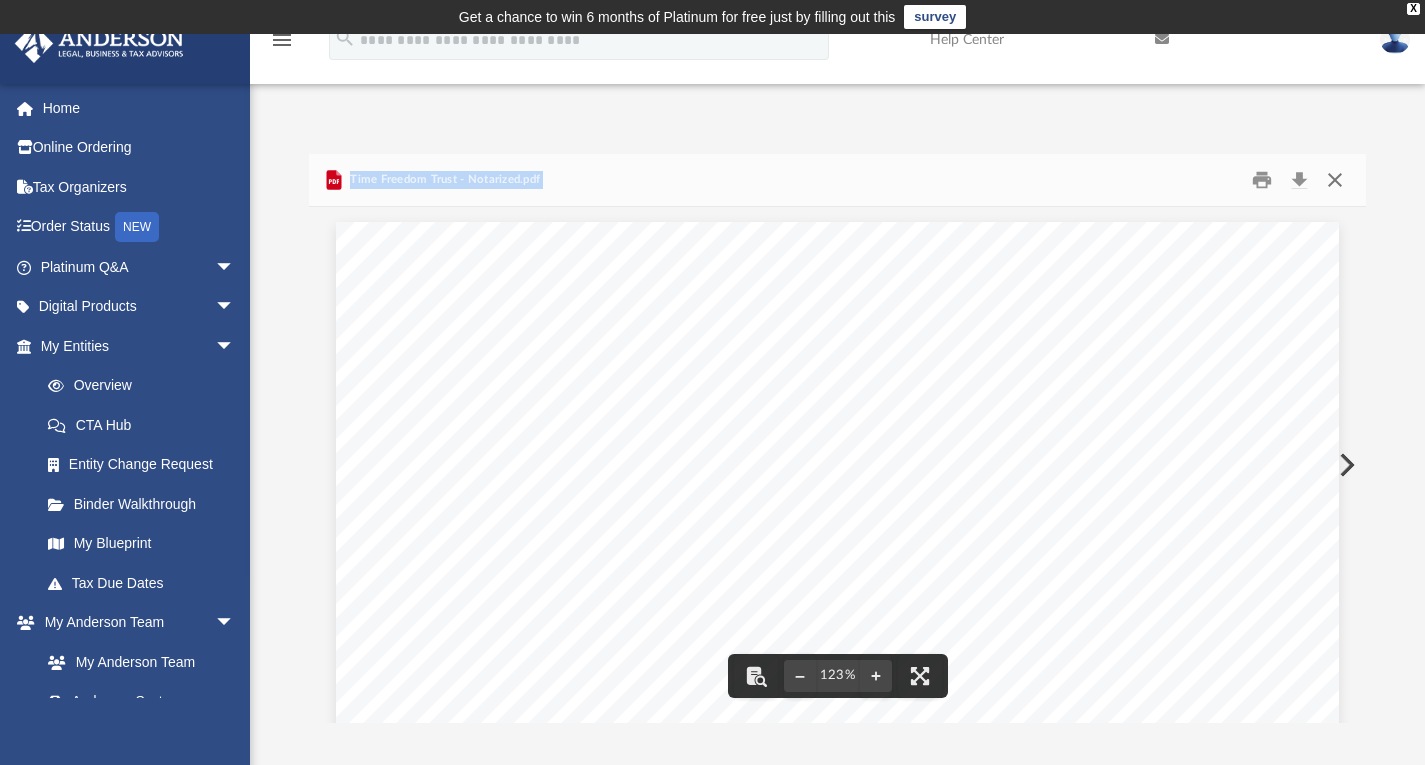 click at bounding box center [1335, 179] 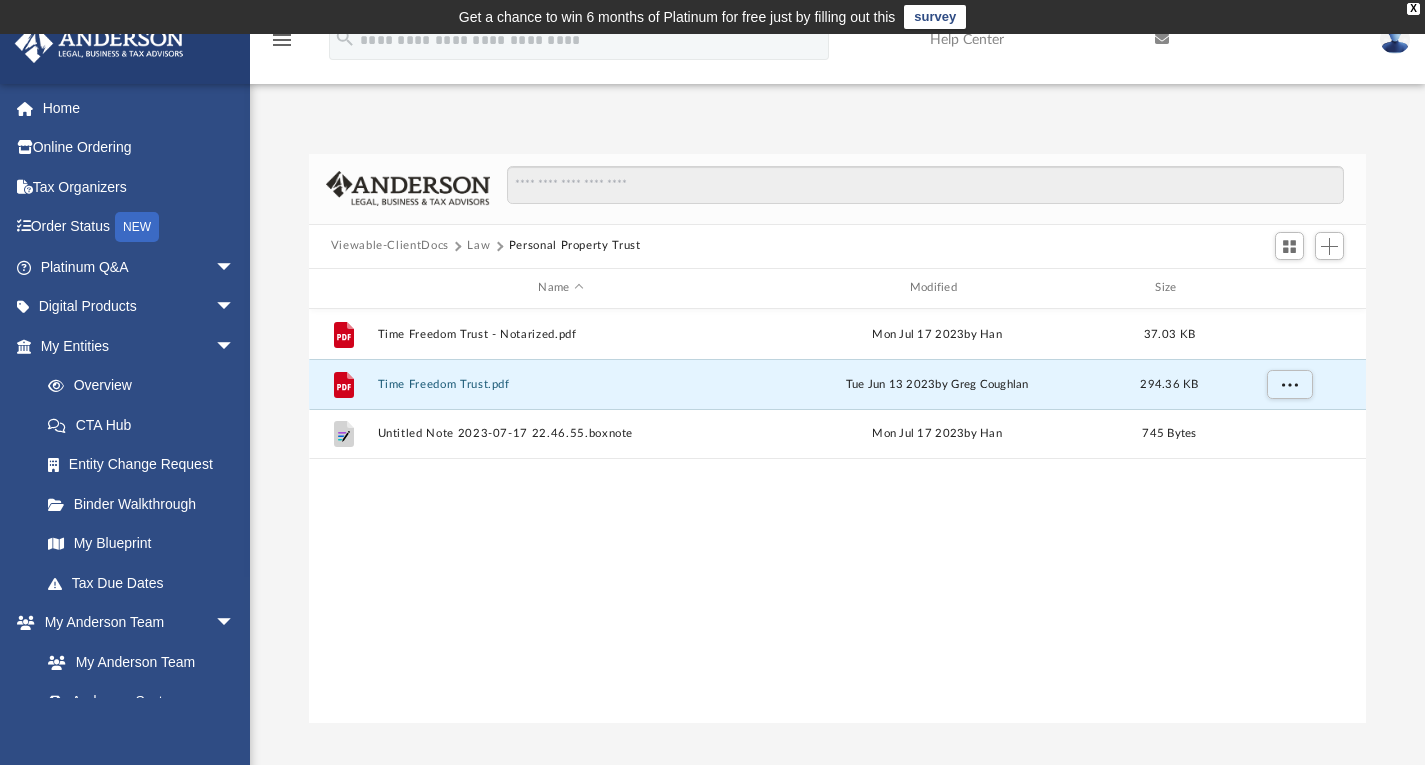 click on "Time Freedom Trust.pdf" at bounding box center (560, 383) 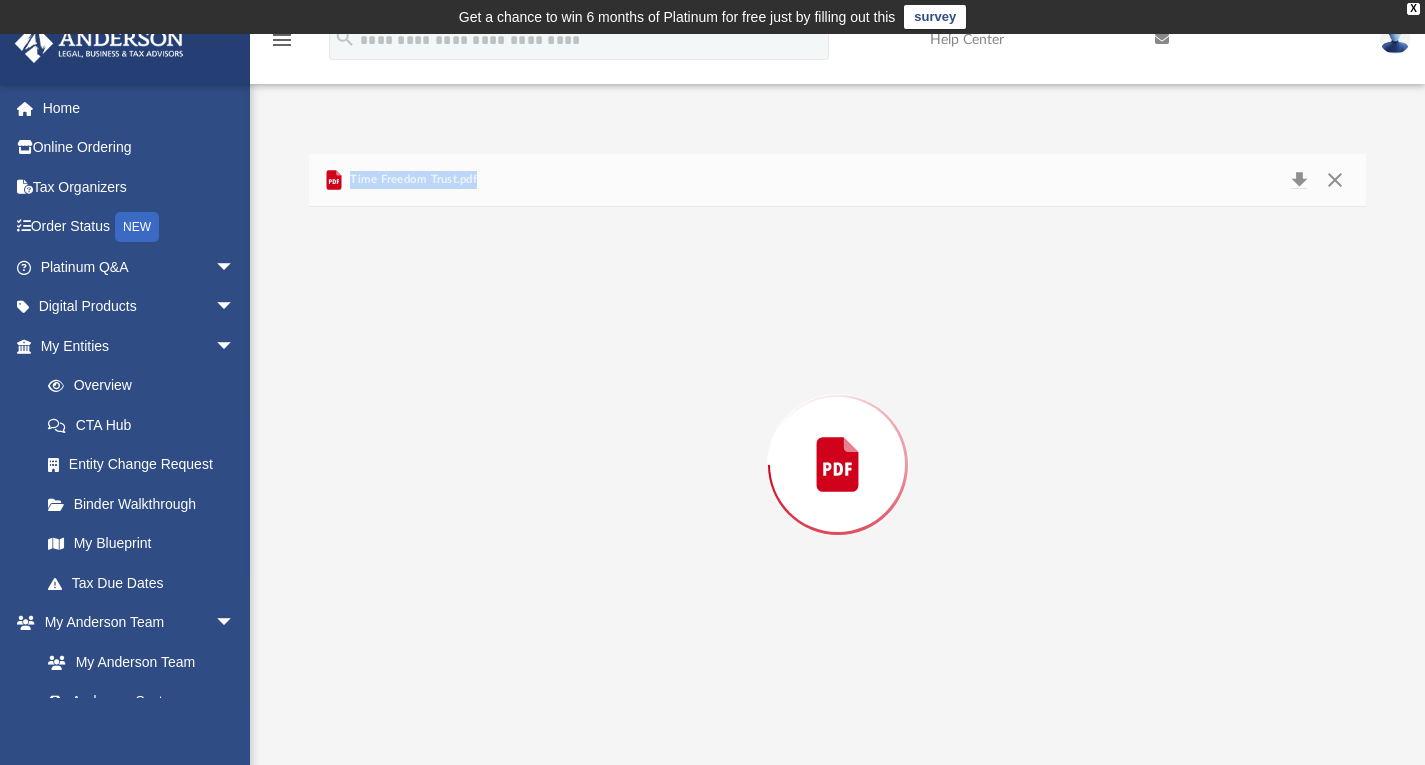 click at bounding box center [838, 465] 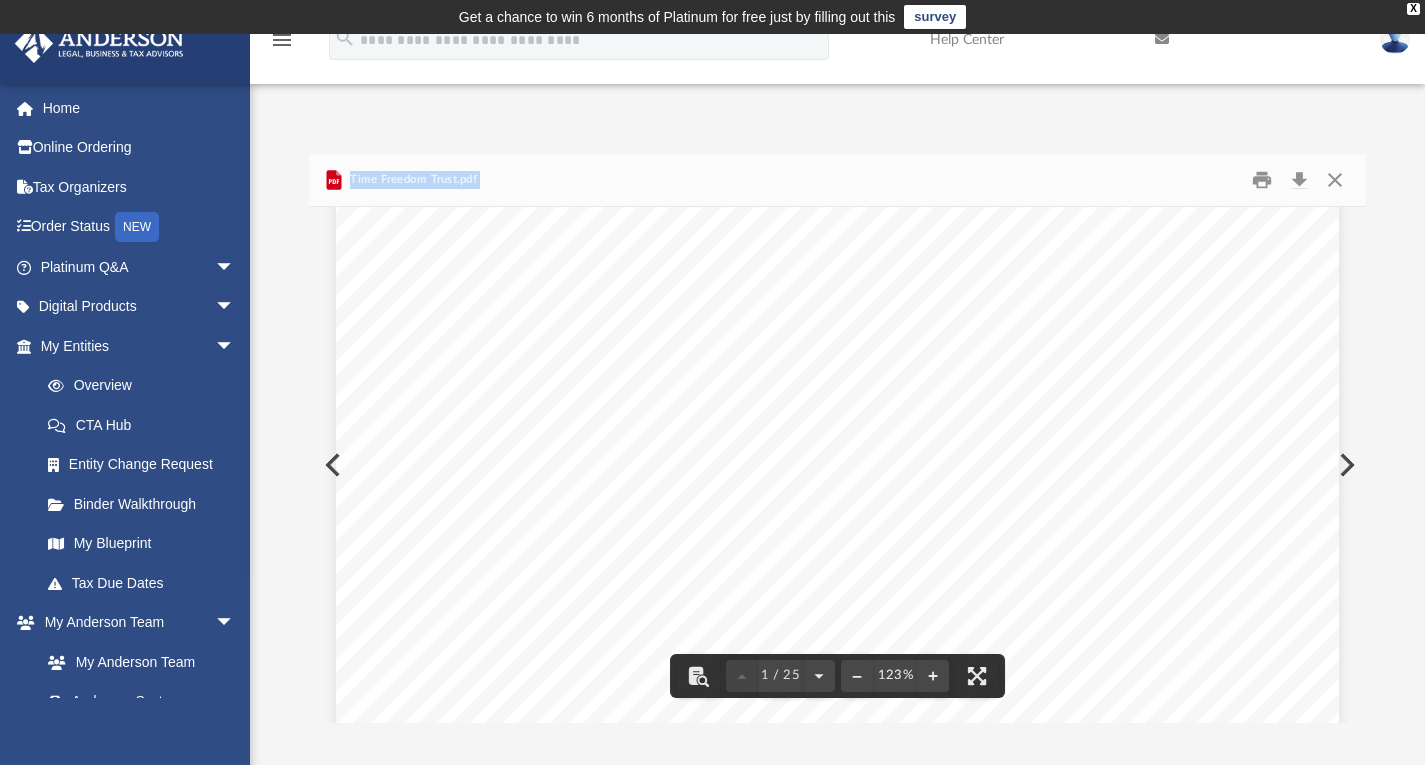 click on "The Time Freedom Trust June 13 , 20 2 3" at bounding box center [837, 266] 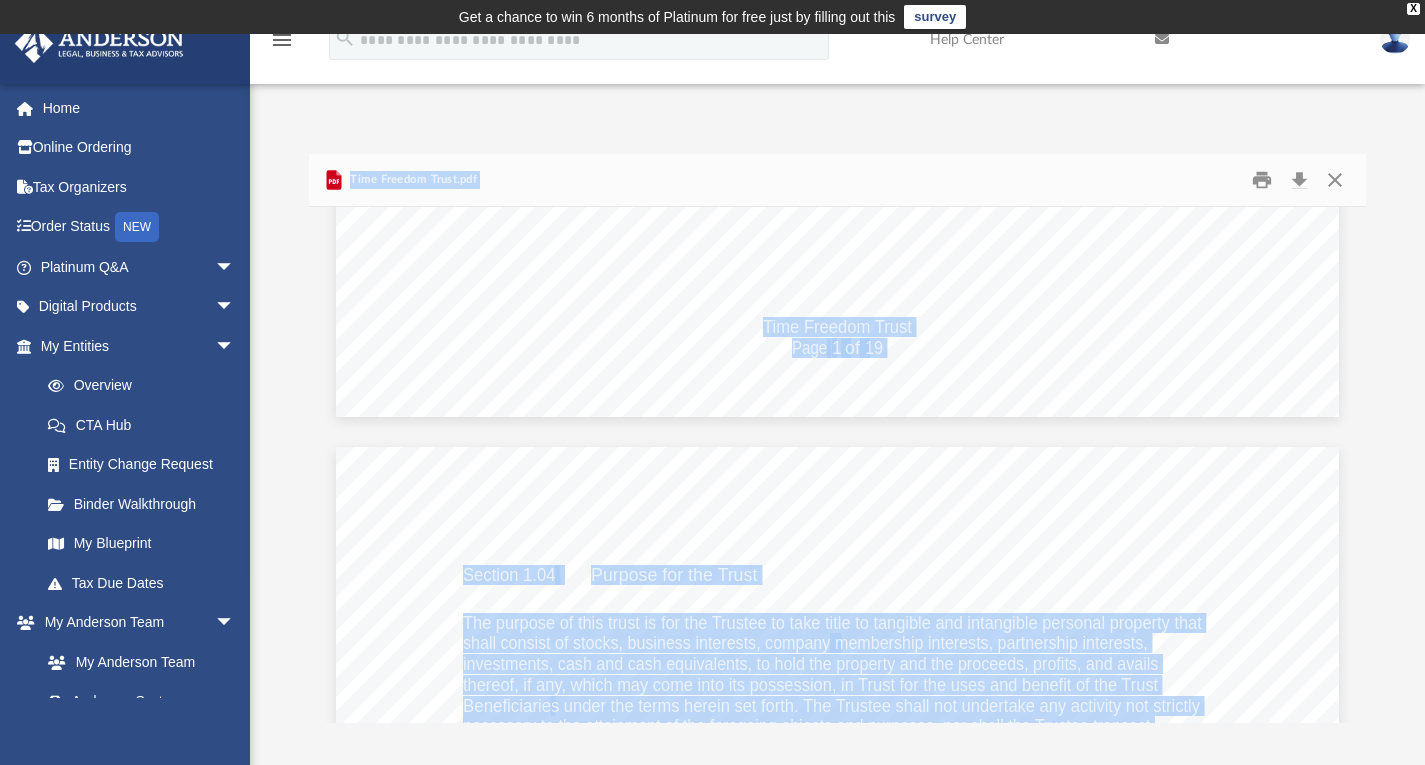 scroll, scrollTop: 6544, scrollLeft: 0, axis: vertical 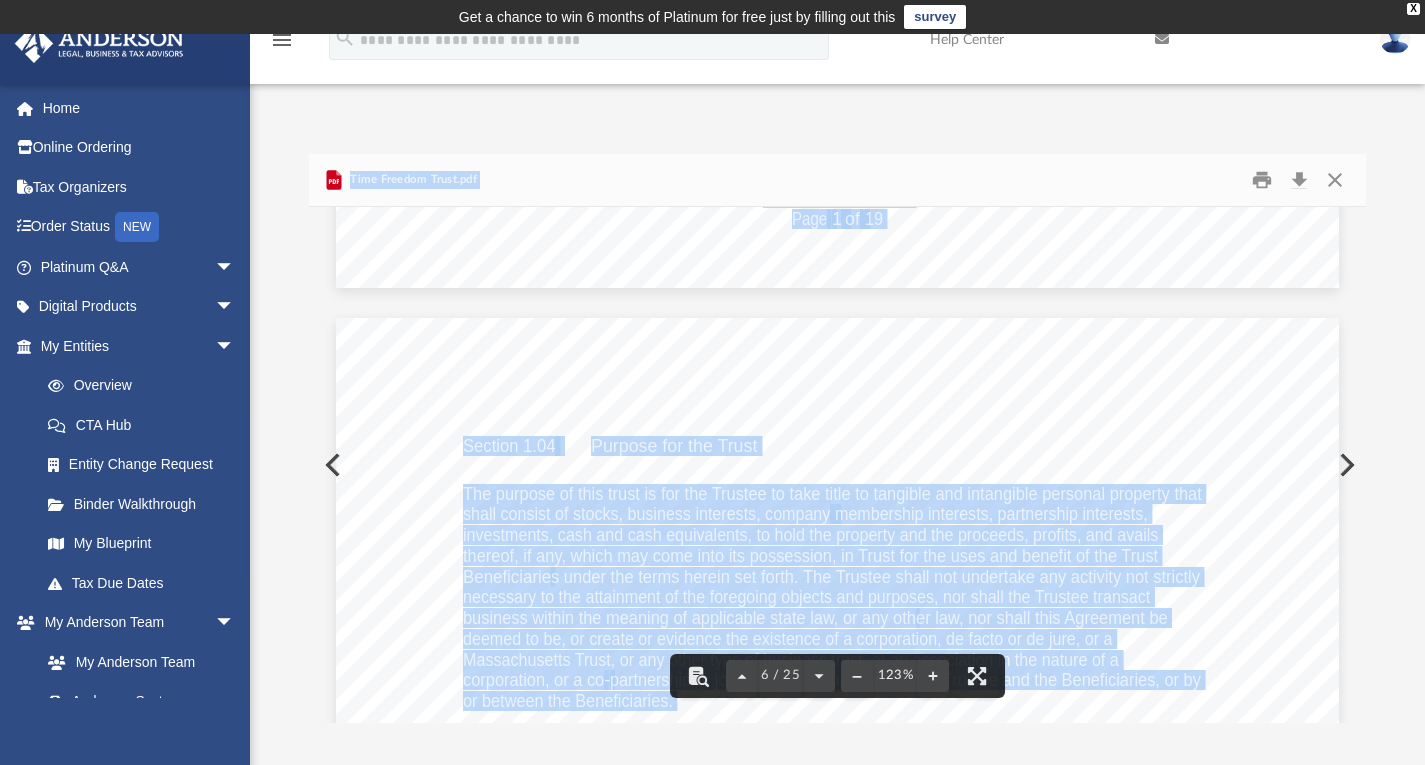 click on "Time Freedom Trust Page 2 of 19 Section 1.05 Transferring Property to the Trust Only personal property of cash or cash equivalents may be transferred to the trust in any manner by the Beneficiaries individually, or by any other person. (a) References to the Trust For purposes of transferring property to the trust, or to identify the trust in any beneficiary or pay - on - death designation, any description referring to the trust shall be effective if it reasonably identifies this trust. Any description that includes the name of the trust, the name of at least one initial or successor Trustee, and any reference indicating that the Trustee is holding the property in a fiducia ry capacity shall be sufficient to reasonably identify this trust. (b) Acceptance by the Trustee All property interests transferred, assigned, conveyed, or delivered to the Trustee in trust shall be valid only to the extent they are accepted by the Trust ee. The Trustee (c) Initial Funding of the Trust The trust will be" at bounding box center [837, 967] 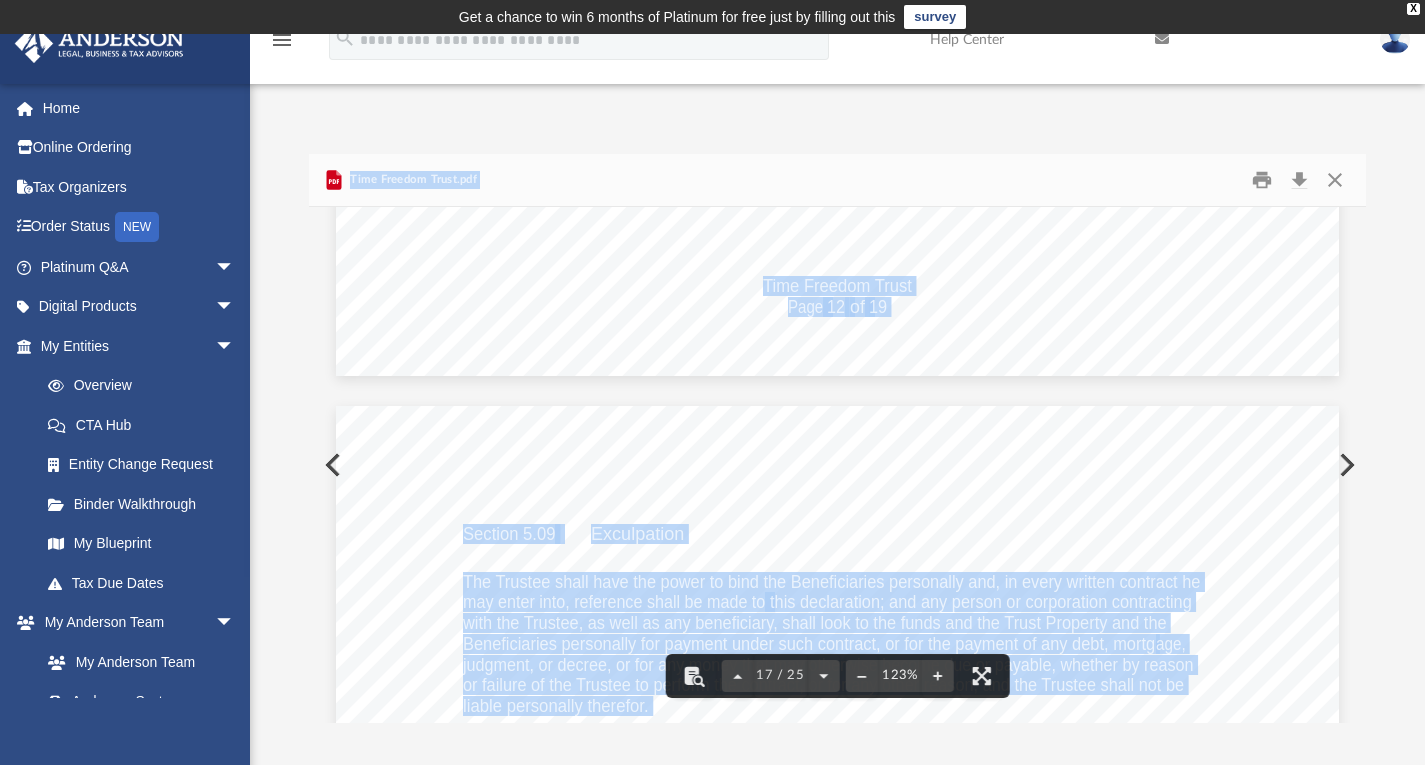 scroll, scrollTop: 21091, scrollLeft: 0, axis: vertical 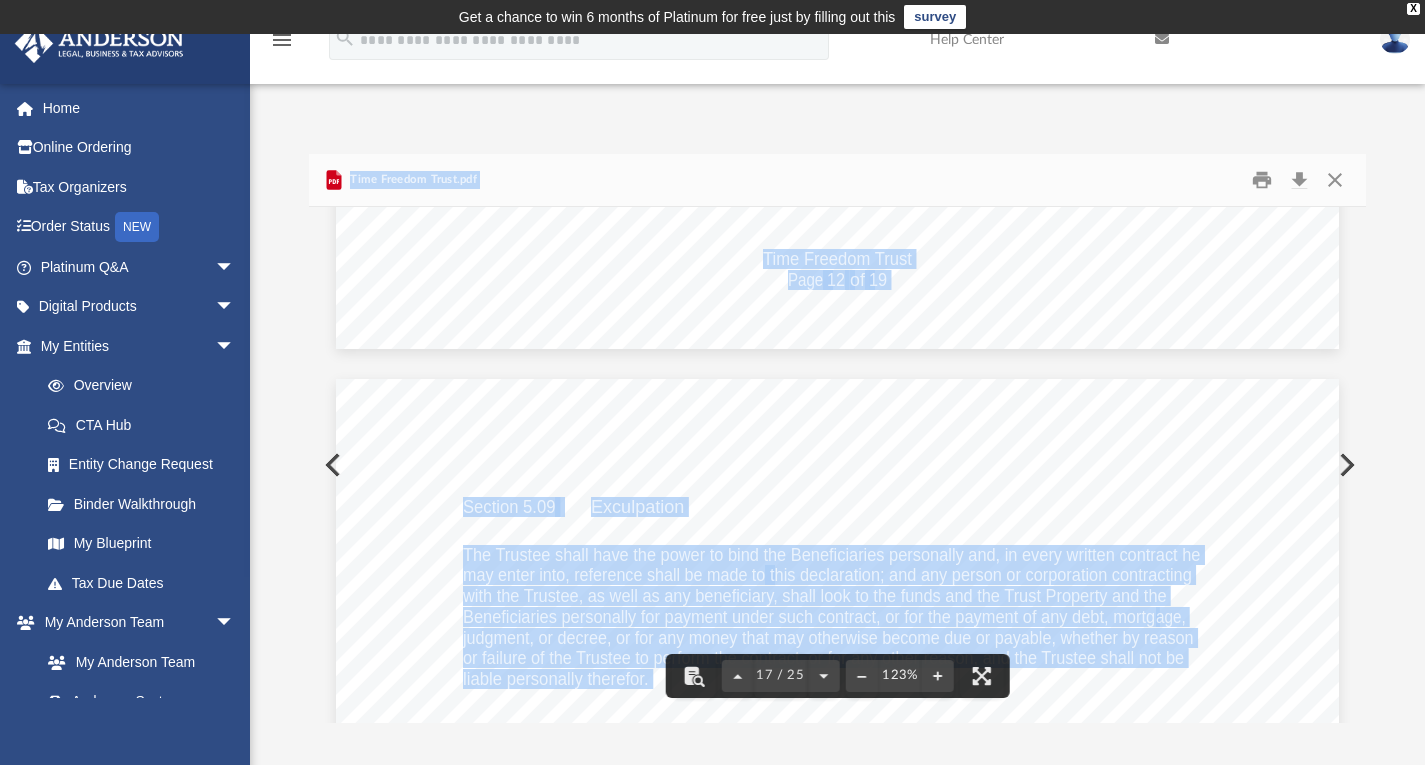 click on "Time Freedom Trust Page 13 of 19 Section 5.09 Exculpation The Trustee shall have the power to bind the Beneficiaries personally and, in every written contract he may enter into, reference shall be made to this declaration; and any person or corporation contracting with the Trustee, as well as any beneficiary, shall look to the funds and the Trust Property and the Beneficiaries personally for payment under such contract, or for the payment of any debt, mortg age, judgment, or decree, or for any money that may otherwise become due or payable, whether by reason or failure of the Trustee to perform the contract, or for any other reason, and the Trustee shall not be liable personally therefor." at bounding box center (837, 1028) 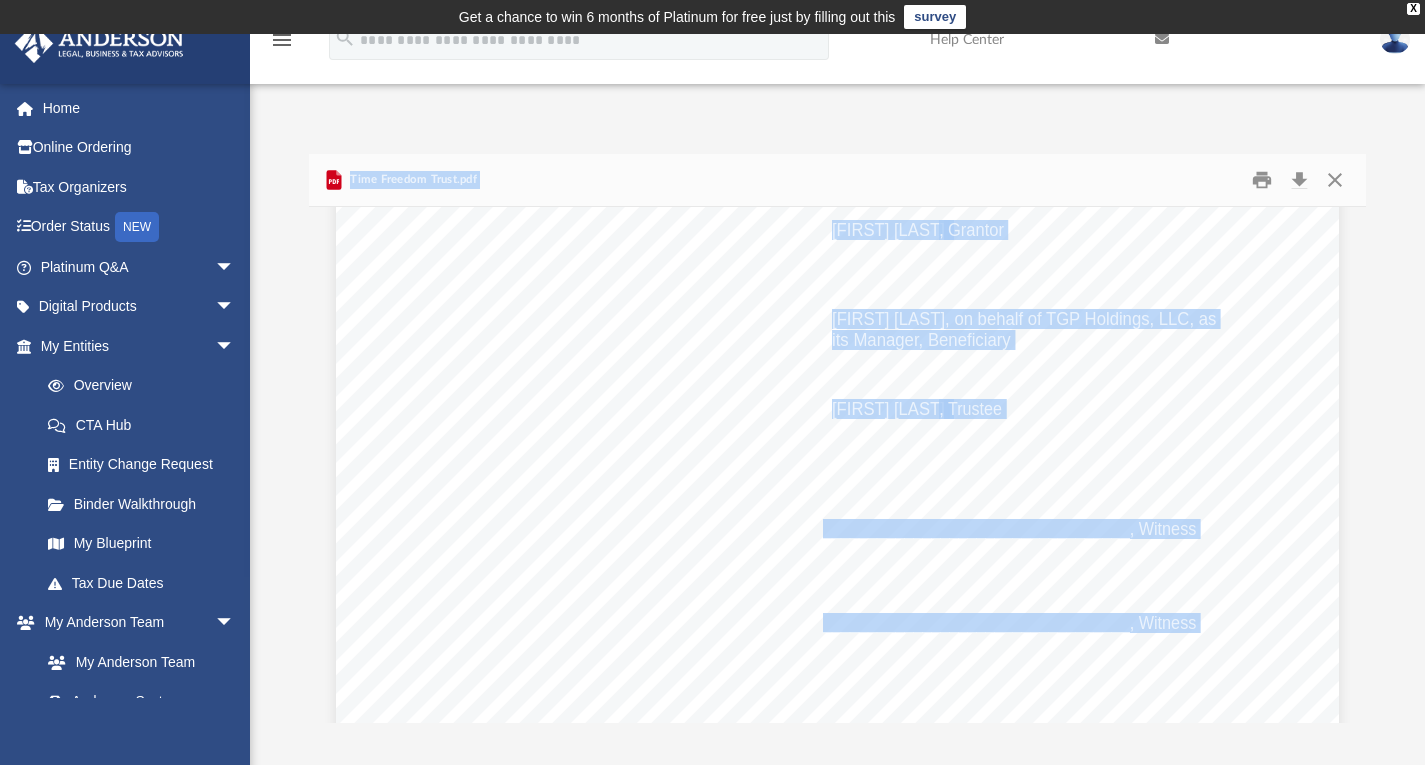 scroll, scrollTop: 29687, scrollLeft: 0, axis: vertical 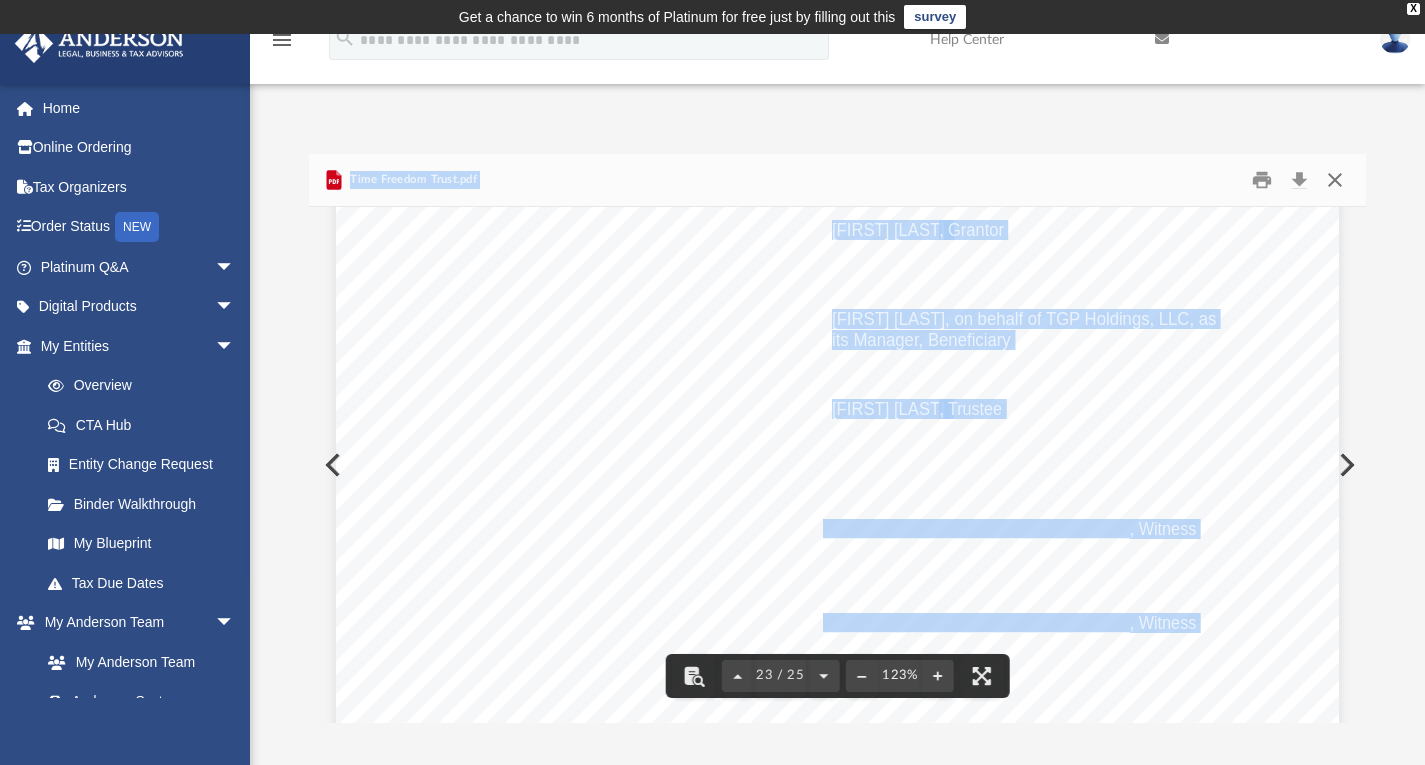 click at bounding box center (1335, 179) 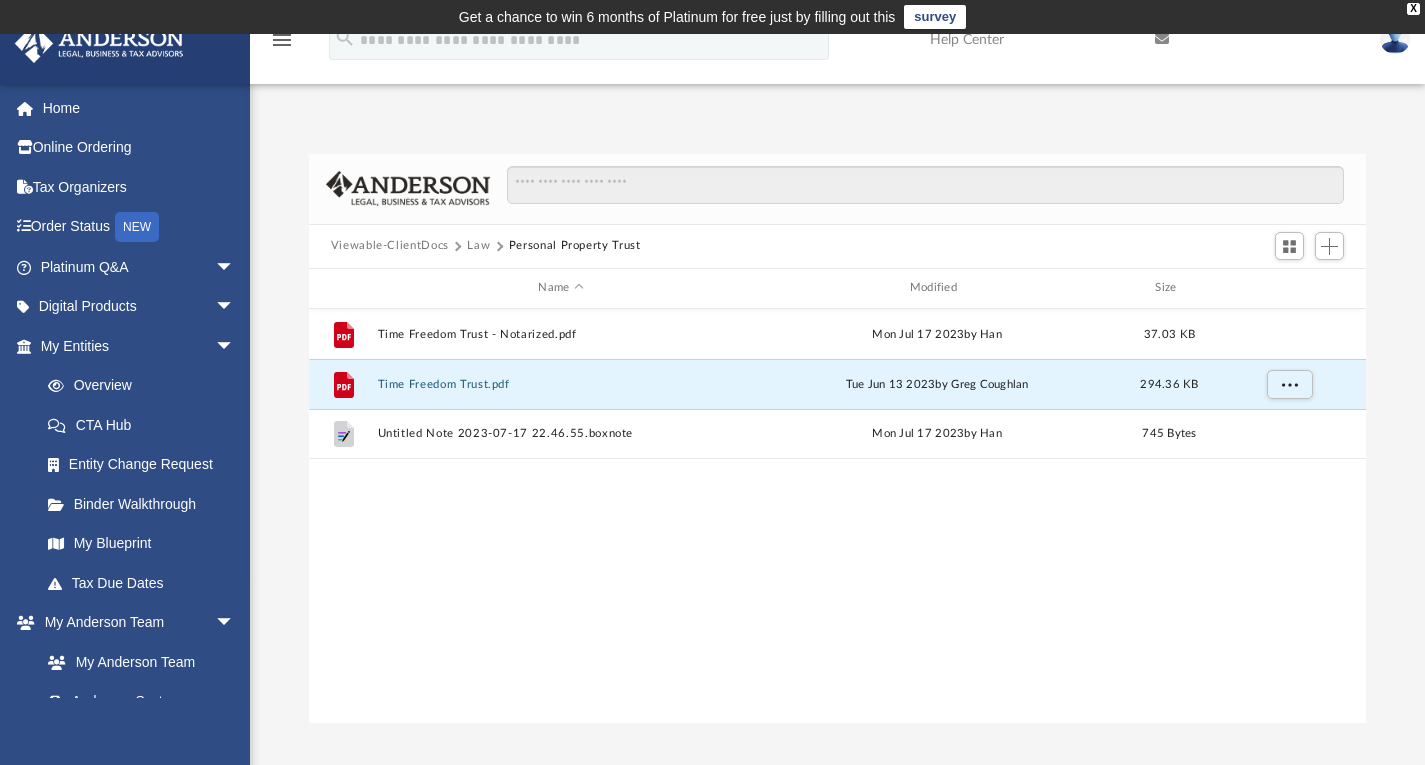 click on "Law" at bounding box center (478, 246) 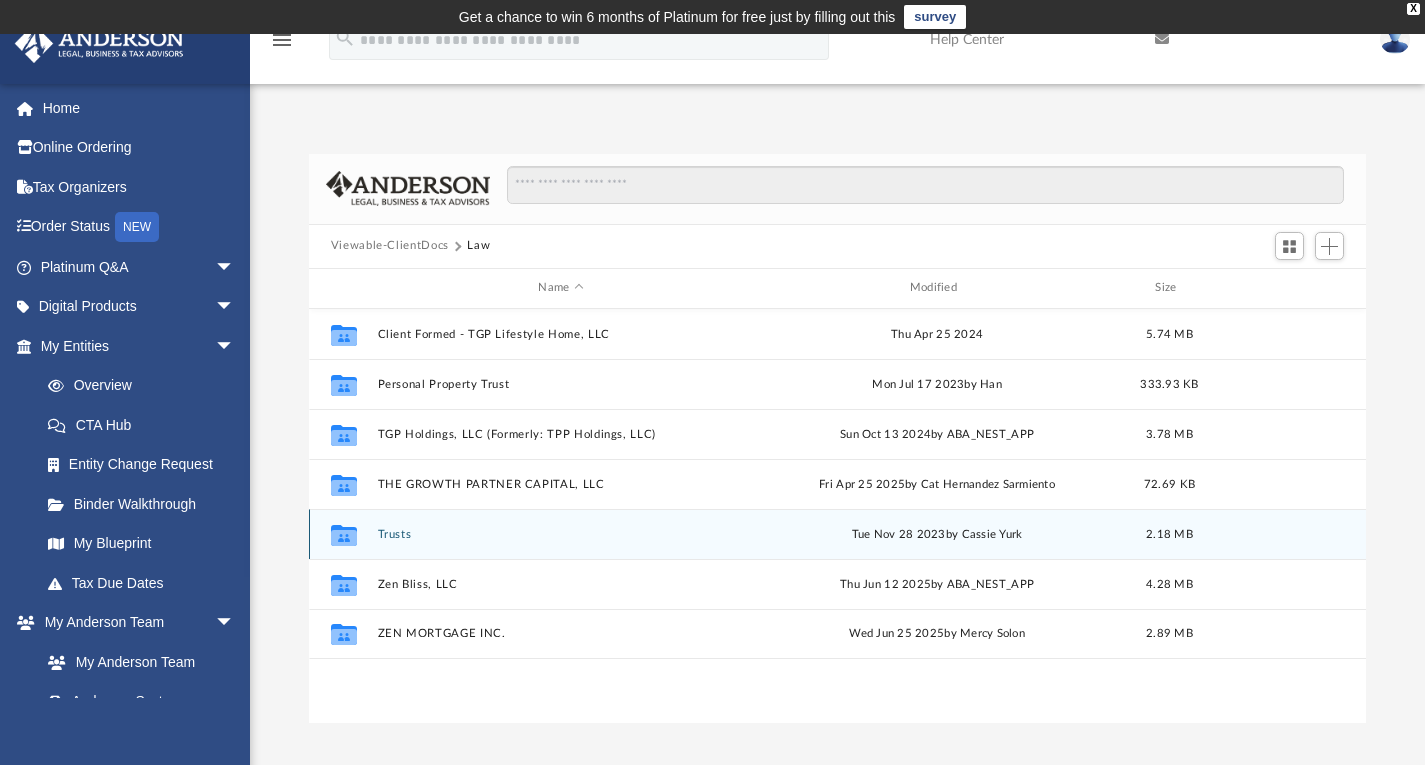 click on "Collaborated Folder Trusts Tue Nov 28 2023 by Cassie Yurk 2.18 MB" at bounding box center [838, 534] 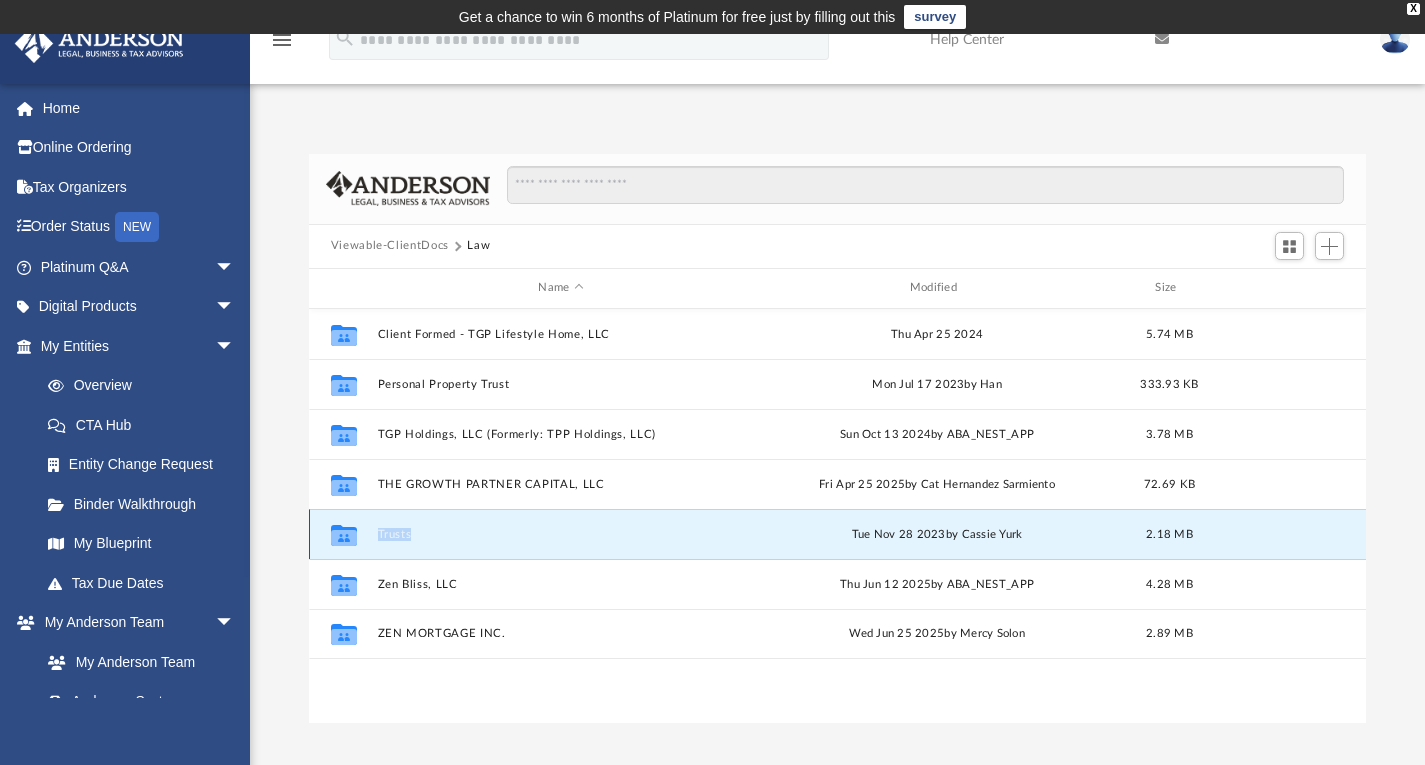 click on "Collaborated Folder Trusts Tue Nov 28 2023 by Cassie Yurk 2.18 MB" at bounding box center (838, 534) 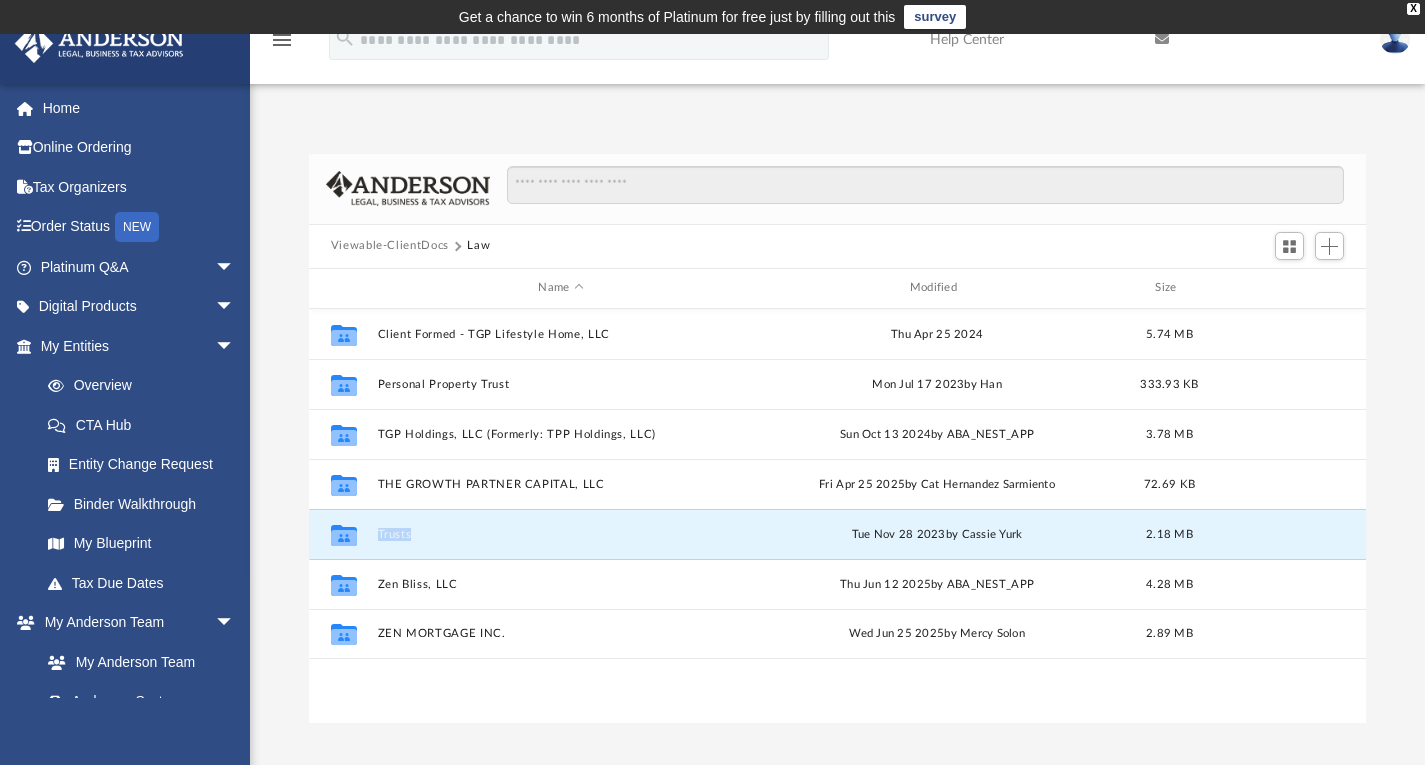 click on "Trusts" at bounding box center (560, 533) 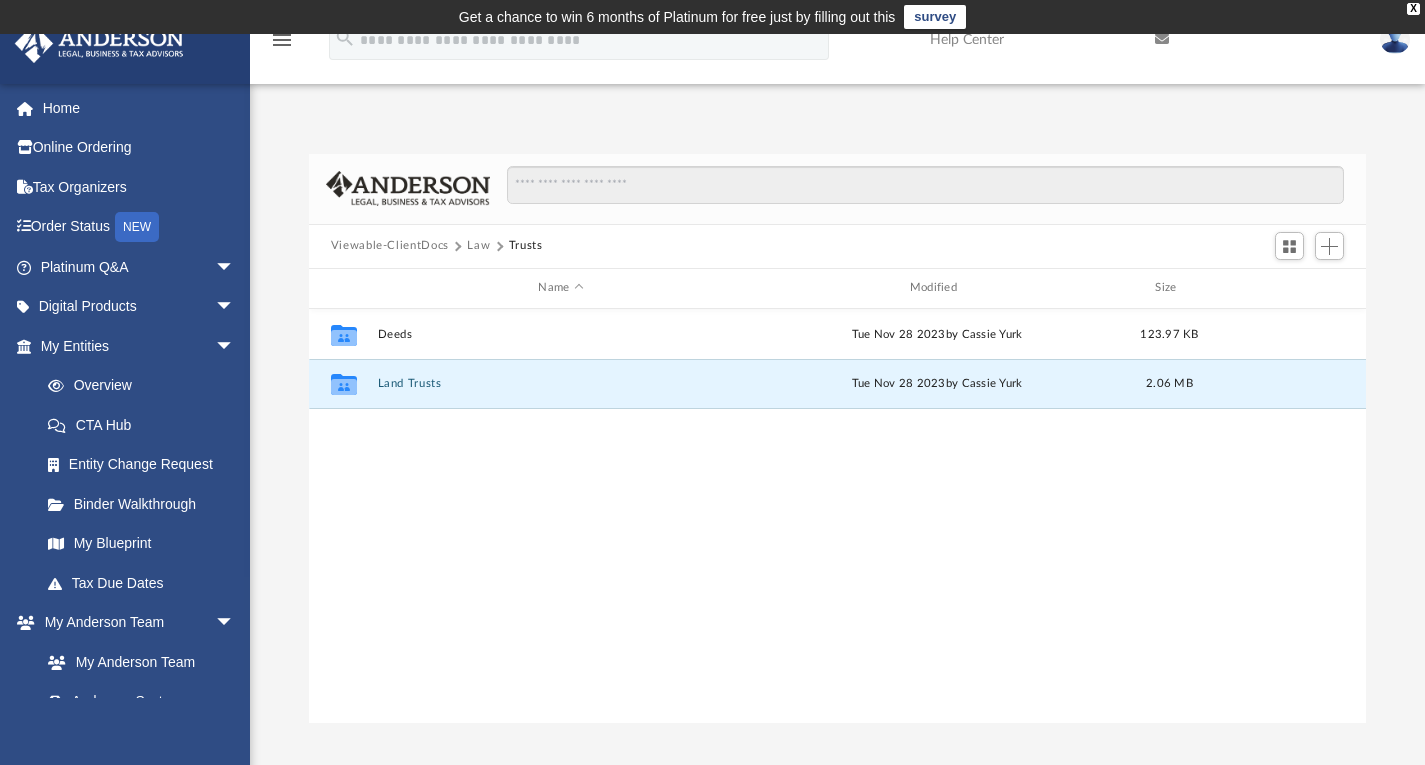 click on "Land Trusts" at bounding box center (560, 383) 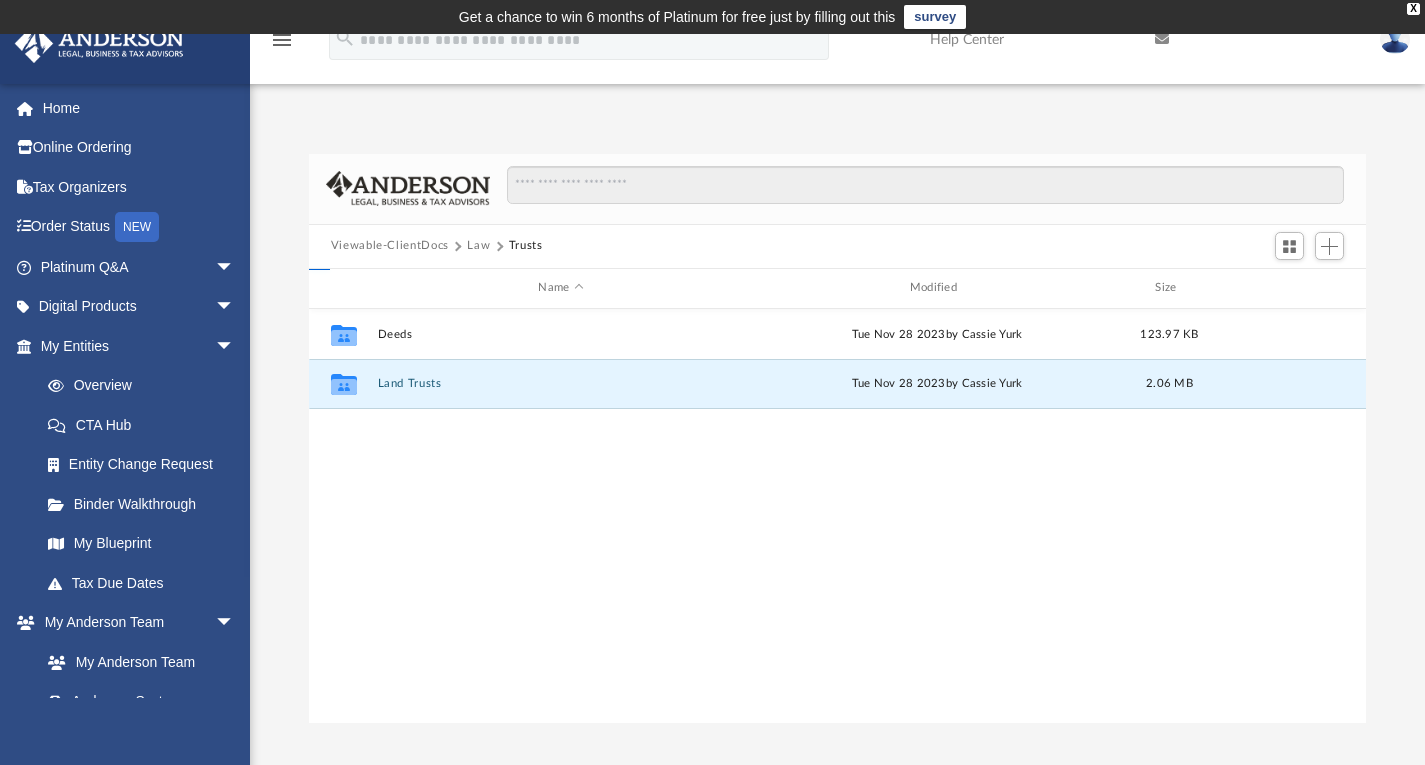 click on "Land Trusts" at bounding box center [560, 383] 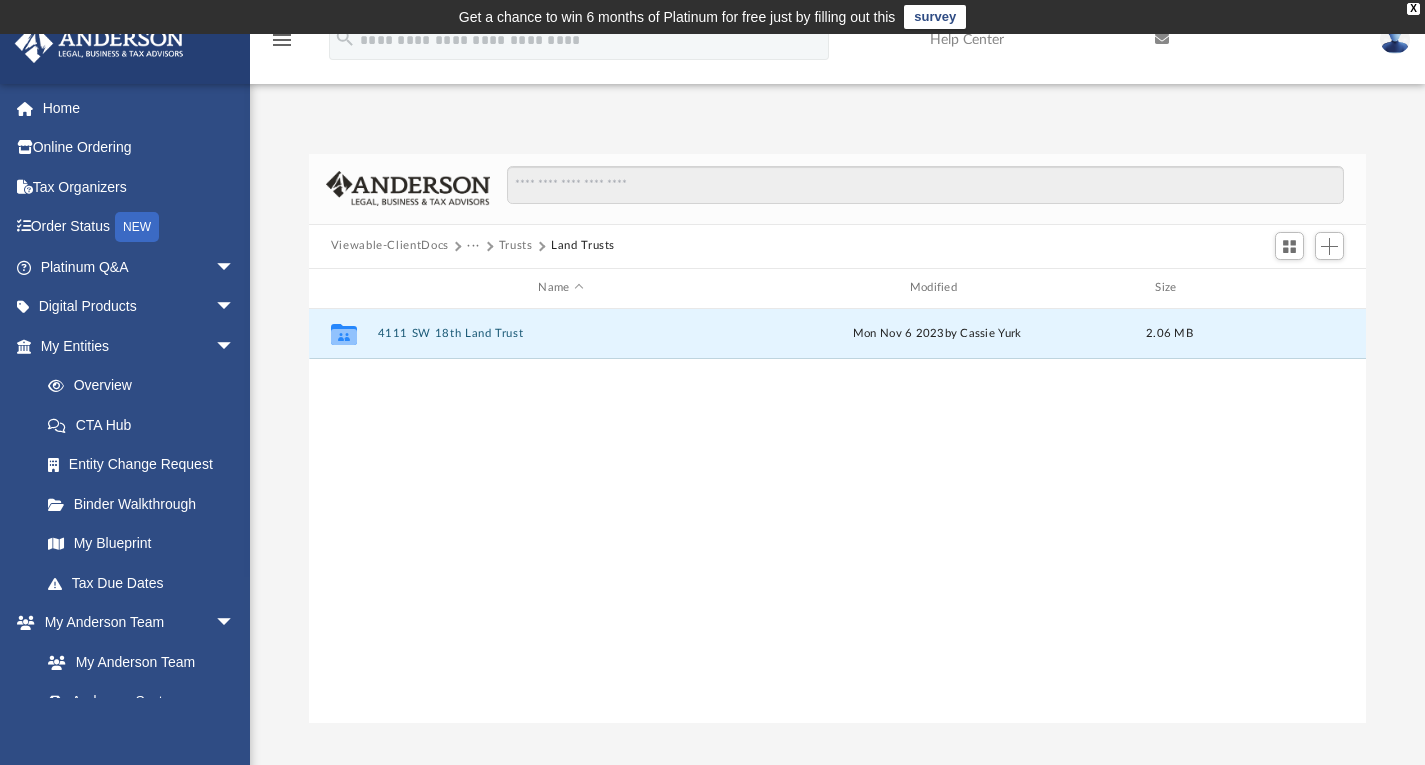 click on "4111 SW 18th Land Trust" at bounding box center (560, 333) 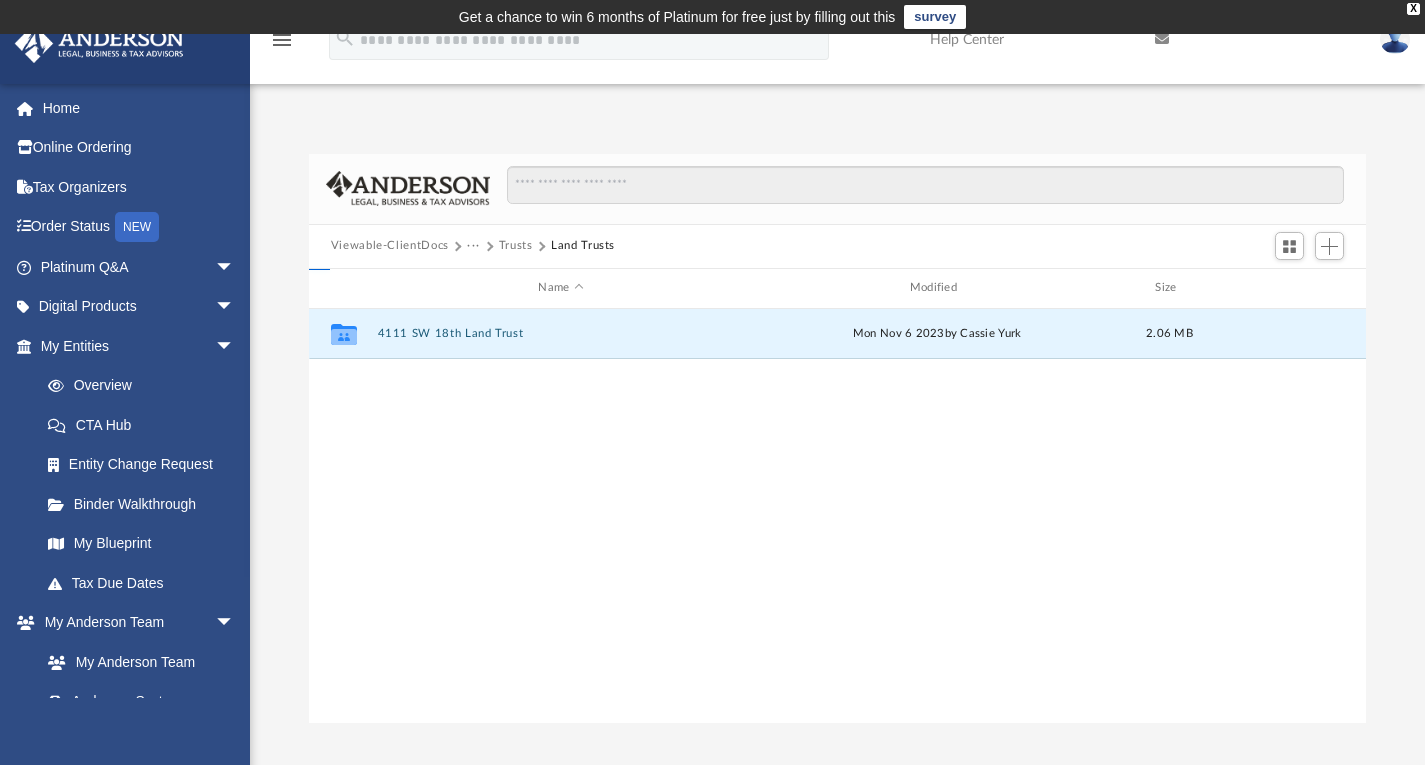 click on "4111 SW 18th Land Trust" at bounding box center [560, 333] 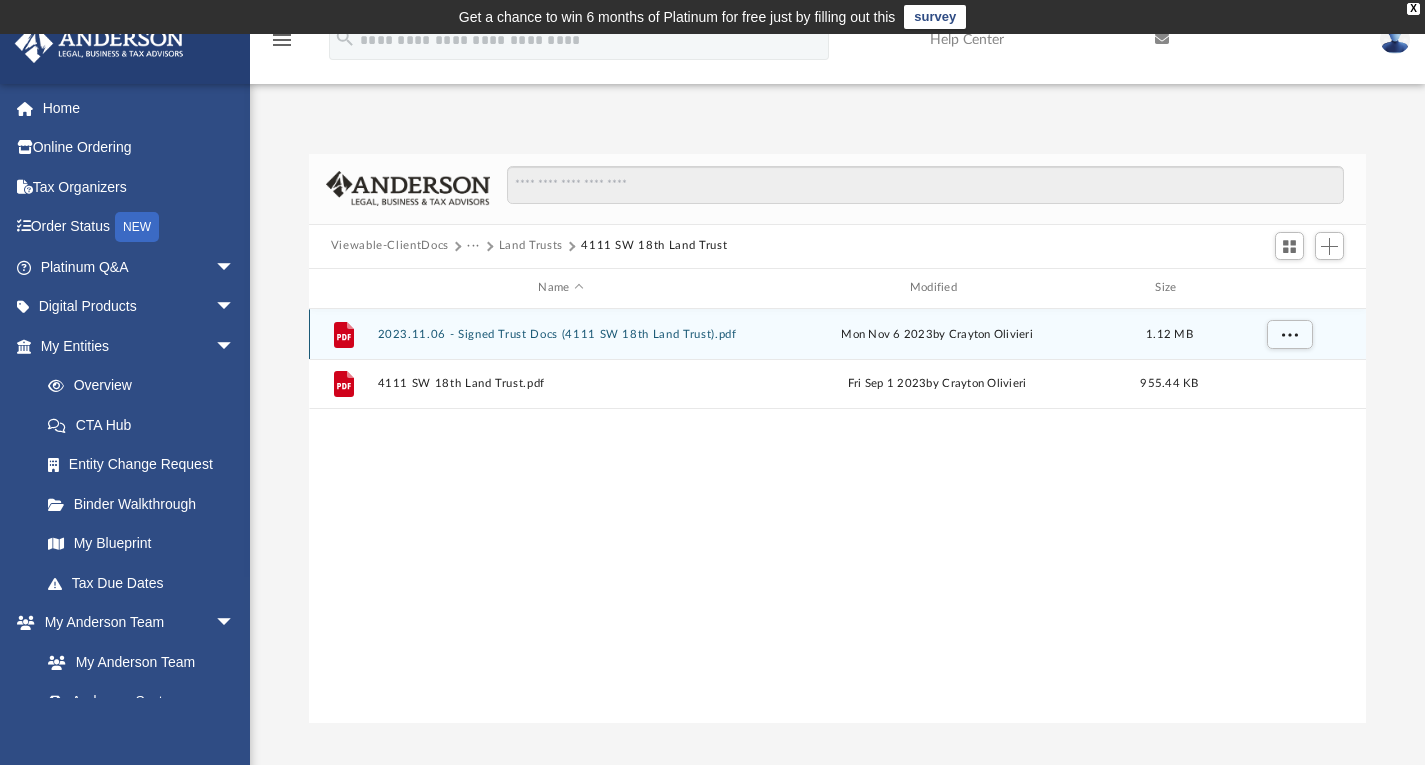 click on "File 2023.11.06 - Signed Trust Docs (4111 SW 18th Land Trust).pdf Mon Nov 6 2023 by [FIRST] [LAST] 1.12 MB" at bounding box center [838, 334] 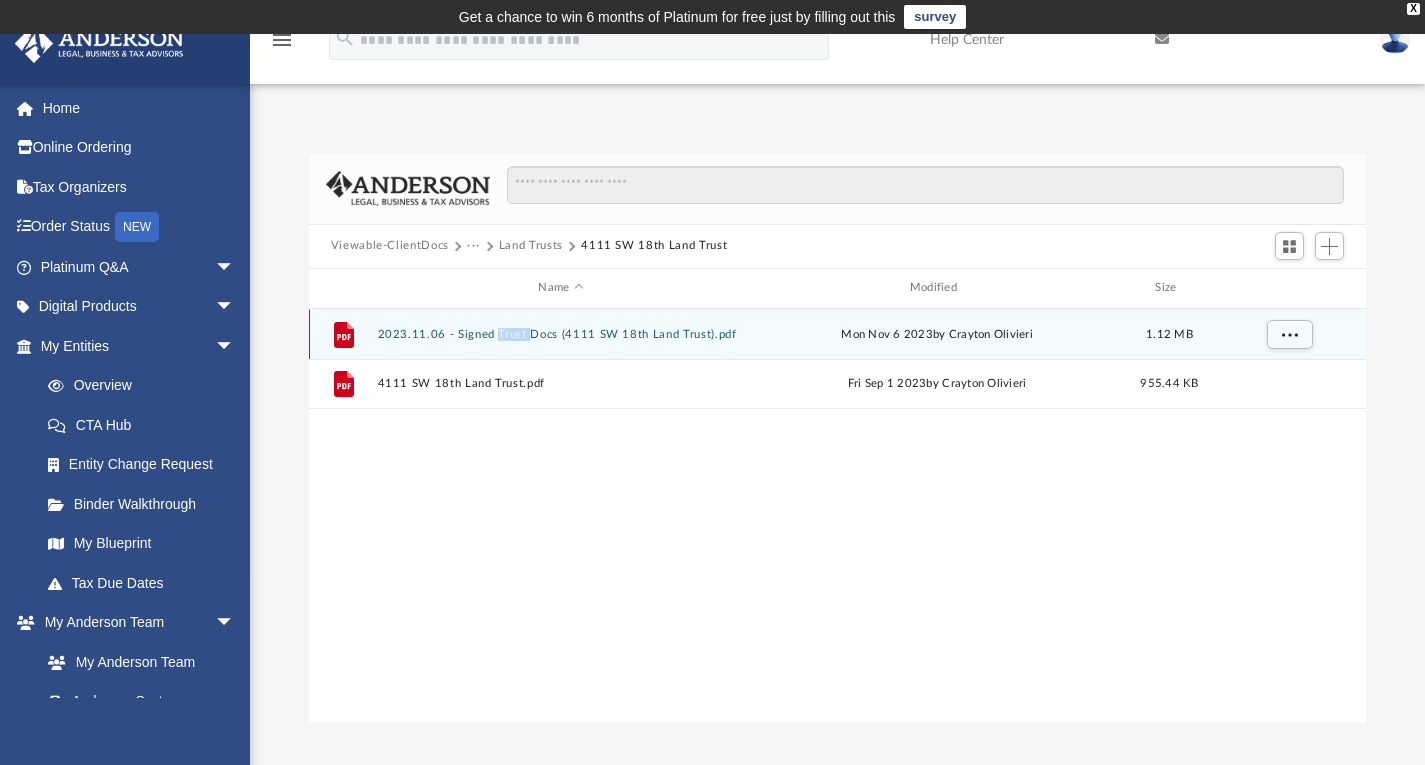 click on "File 2023.11.06 - Signed Trust Docs (4111 SW 18th Land Trust).pdf Mon Nov 6 2023 by [FIRST] [LAST] 1.12 MB" at bounding box center [838, 334] 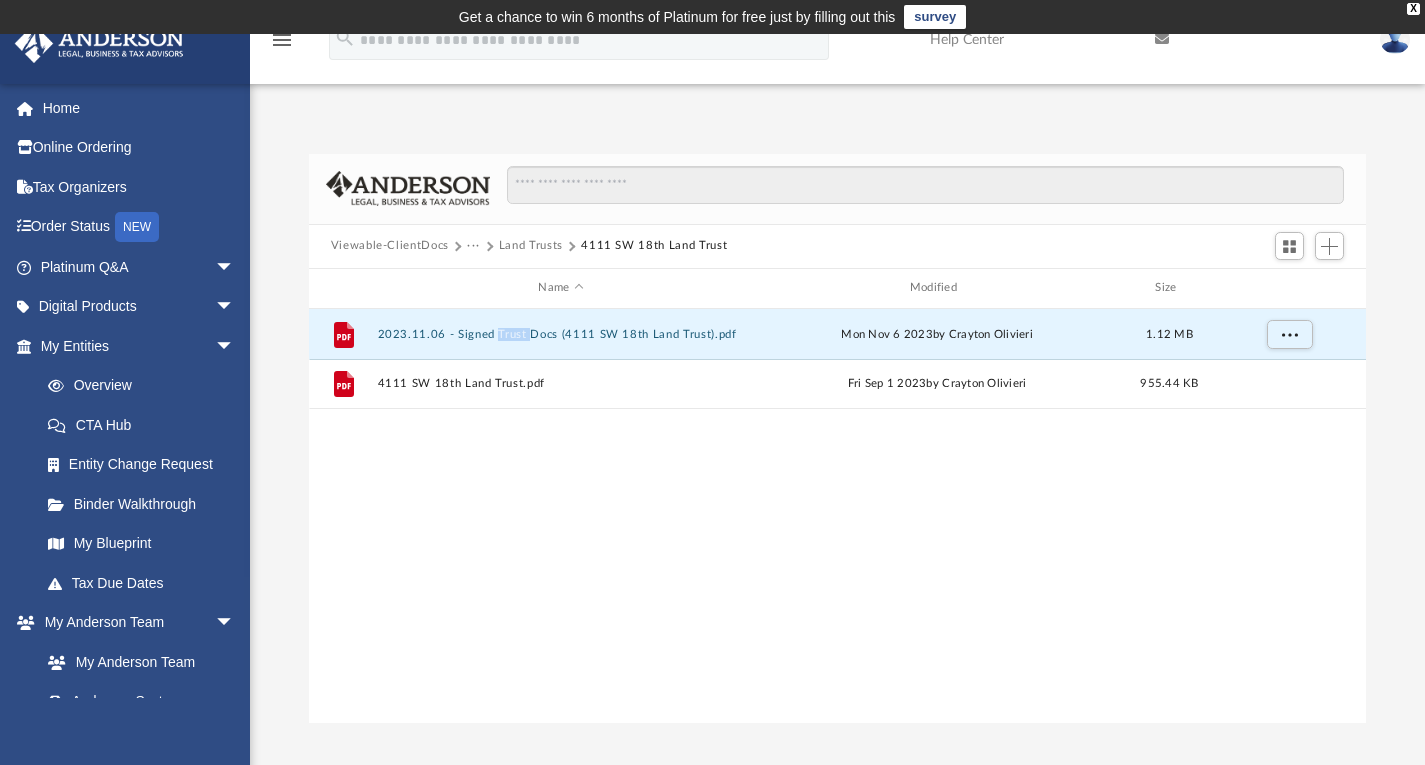 click on "2023.11.06 - Signed Trust Docs (4111 SW 18th Land Trust).pdf" at bounding box center (560, 333) 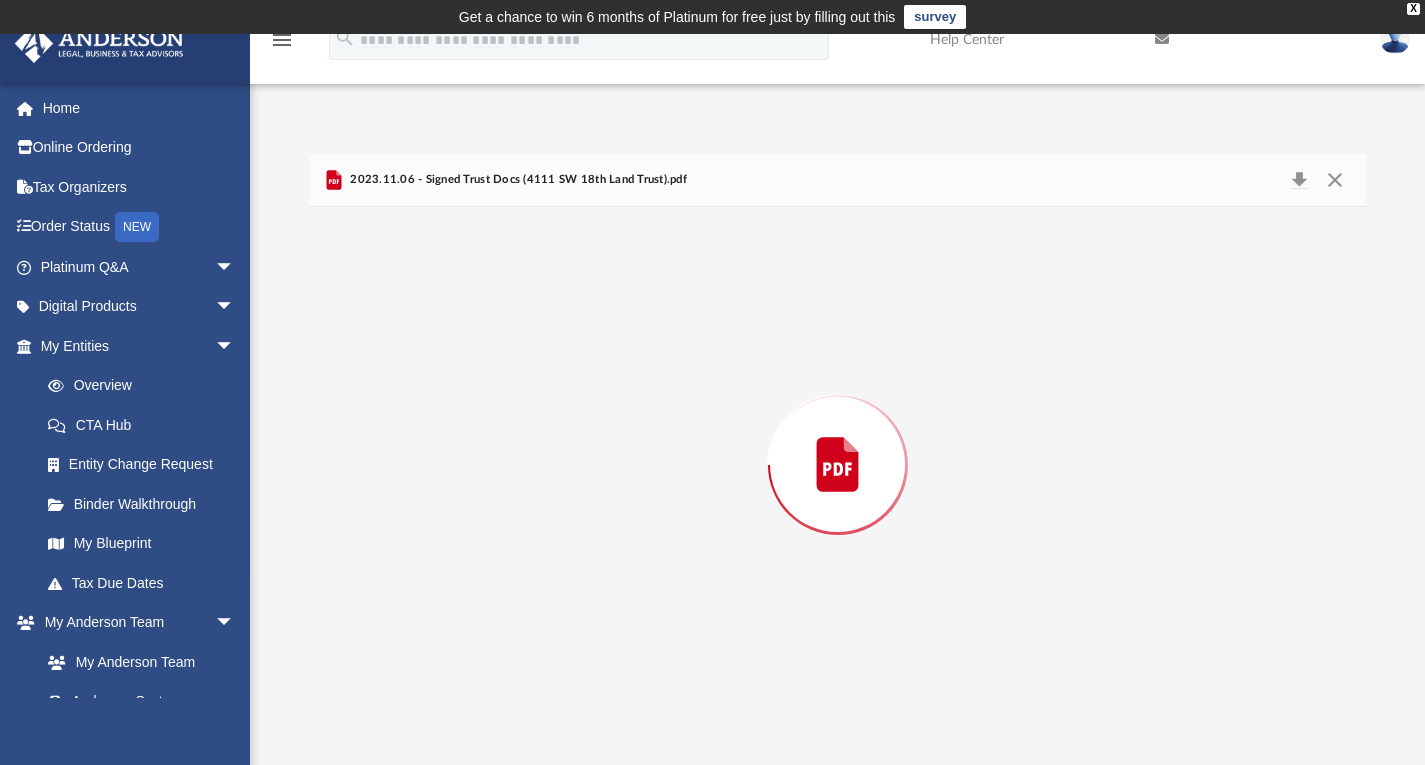 click at bounding box center [838, 465] 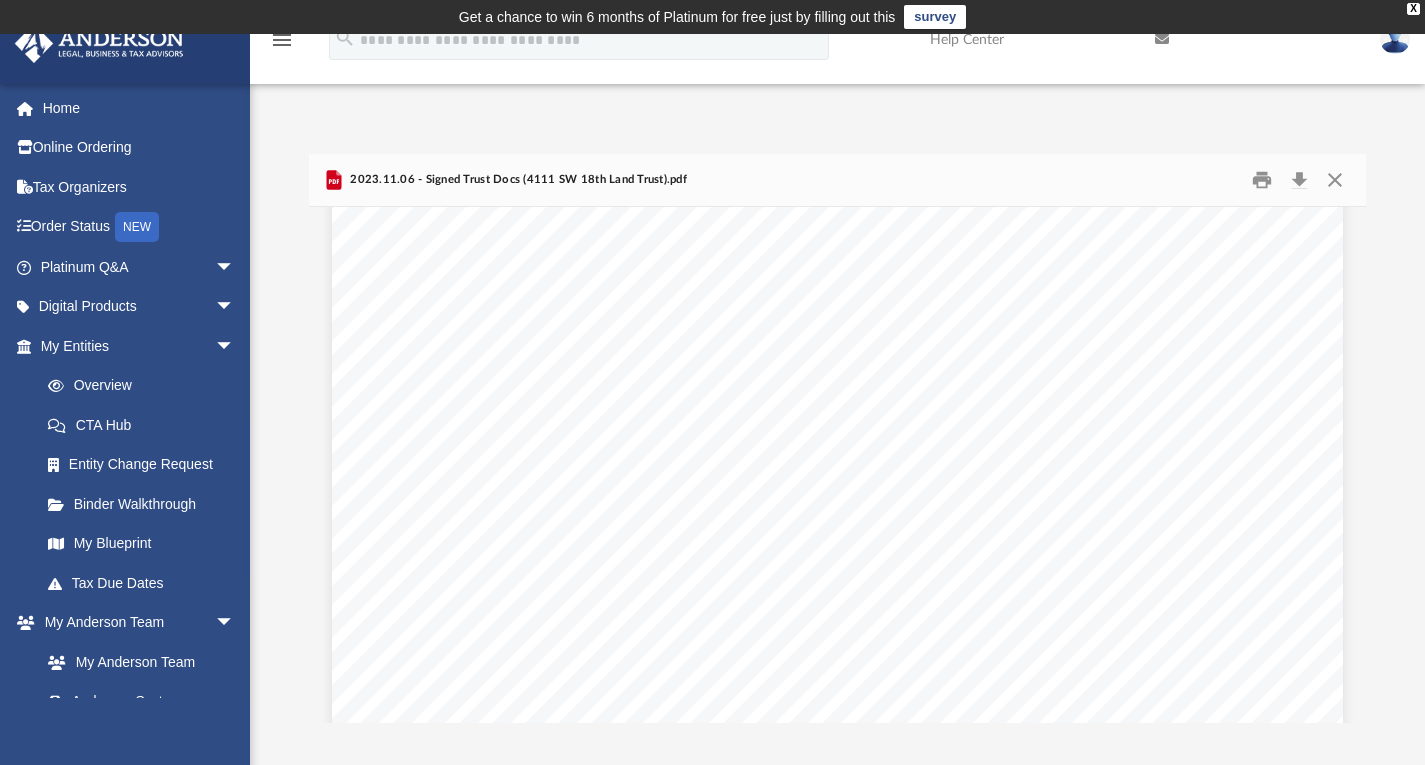 scroll, scrollTop: 5947, scrollLeft: 0, axis: vertical 